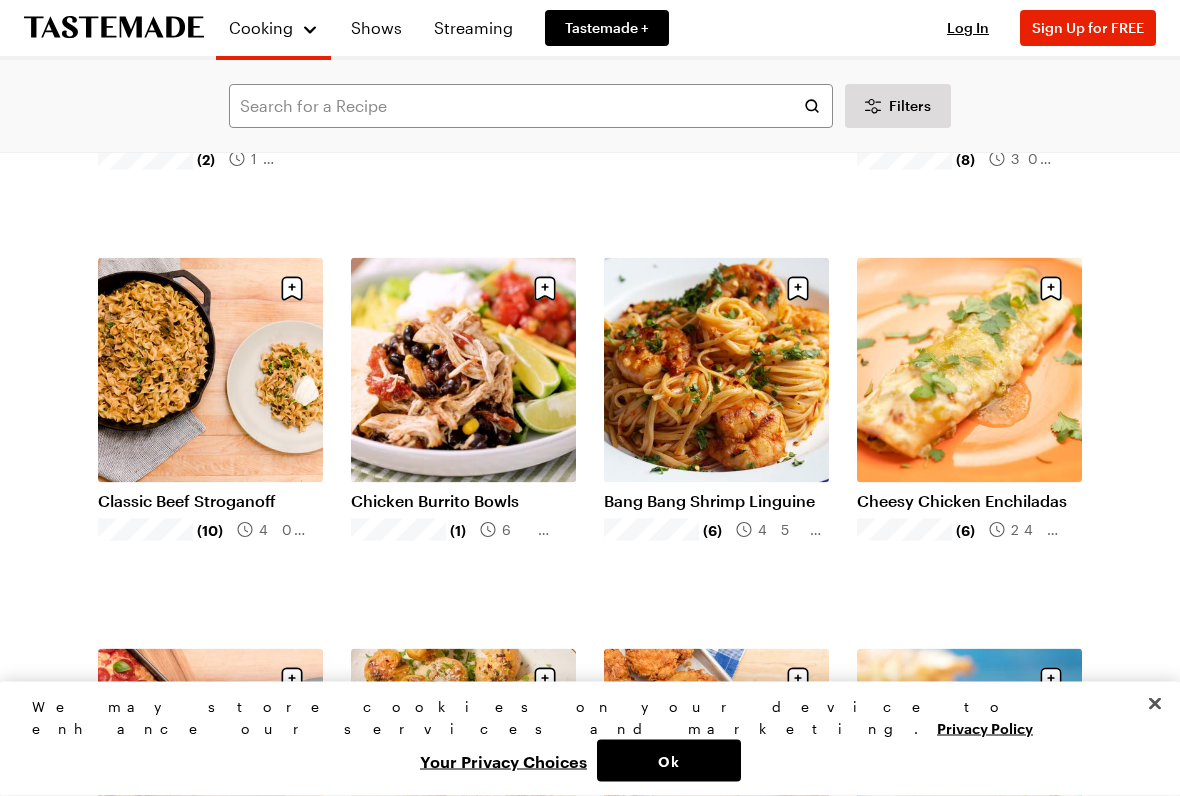 scroll, scrollTop: 908, scrollLeft: 0, axis: vertical 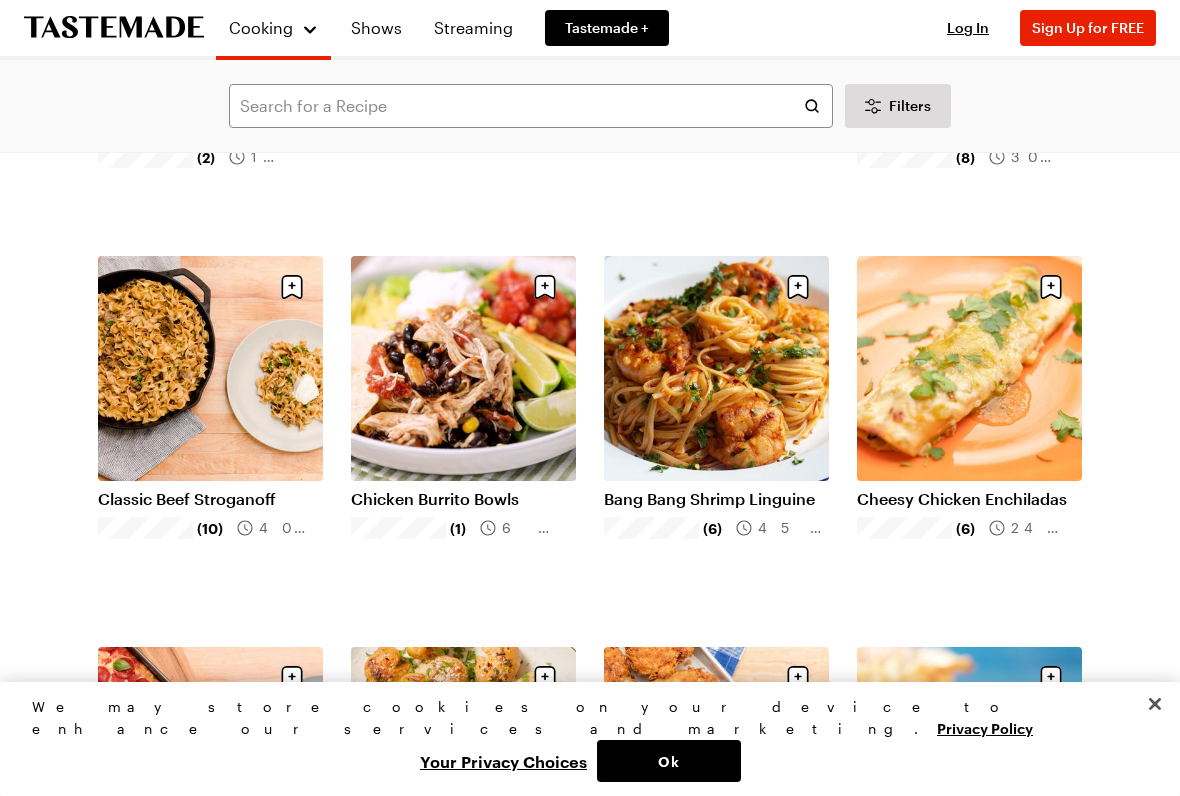 click on "Chicken Burrito Bowls" at bounding box center [463, 499] 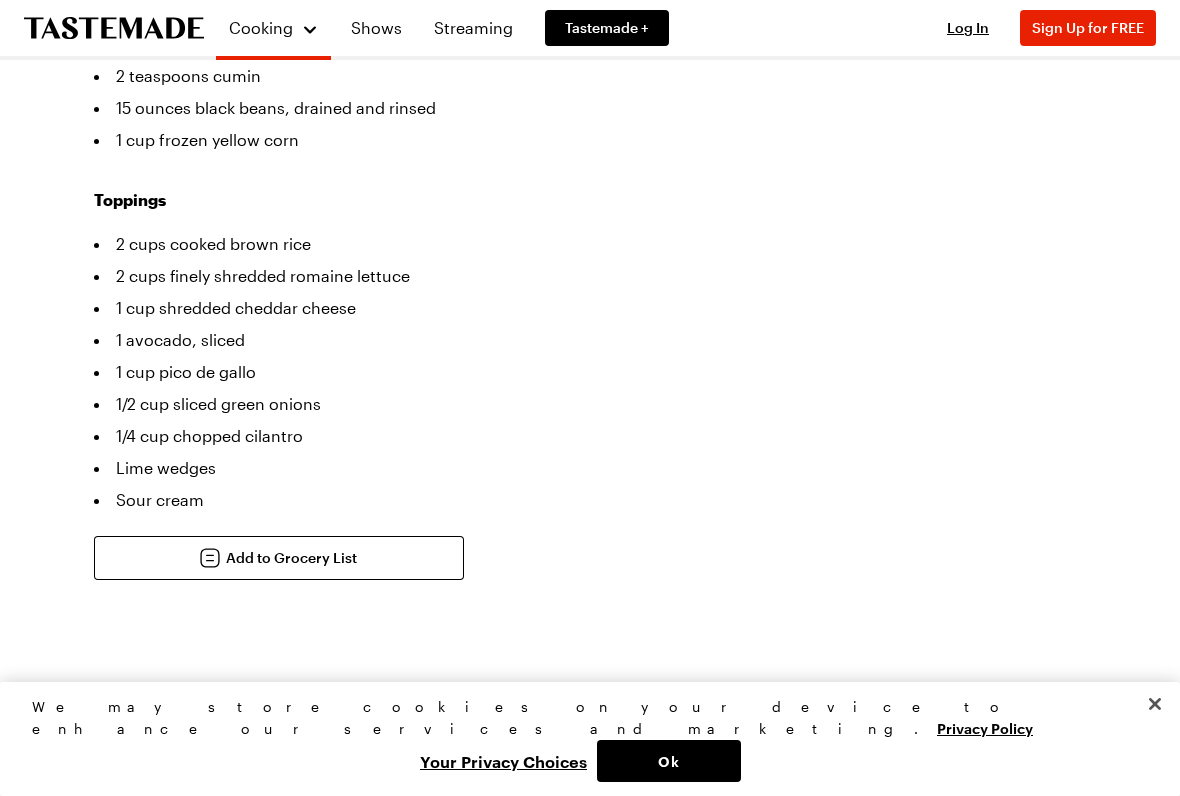 scroll, scrollTop: 0, scrollLeft: 0, axis: both 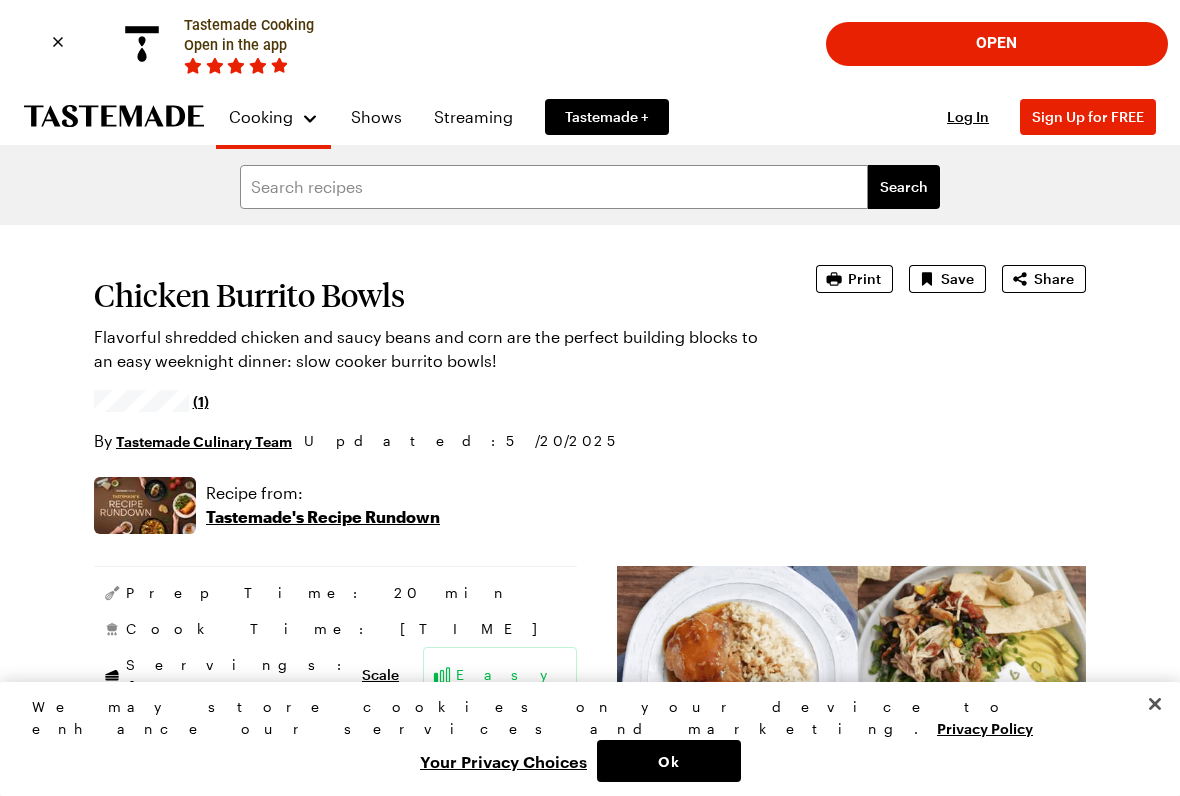 click at bounding box center [58, 42] 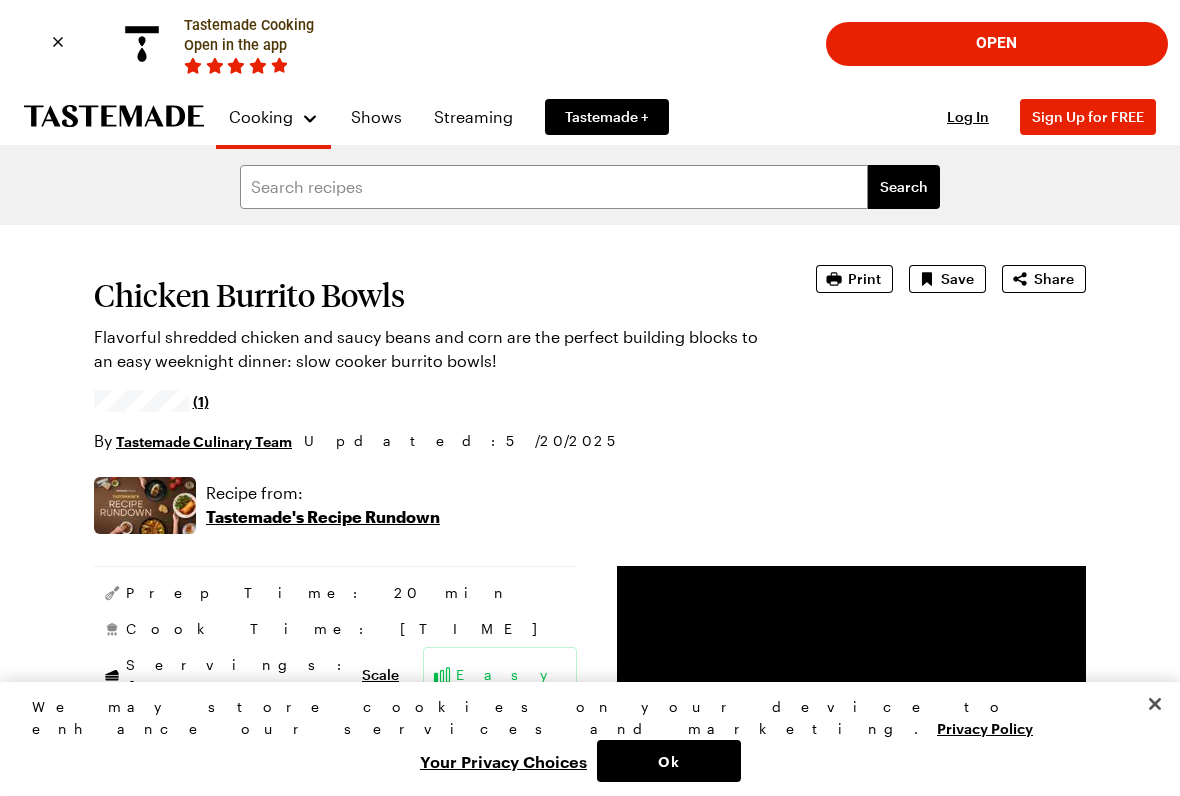 click at bounding box center [58, 42] 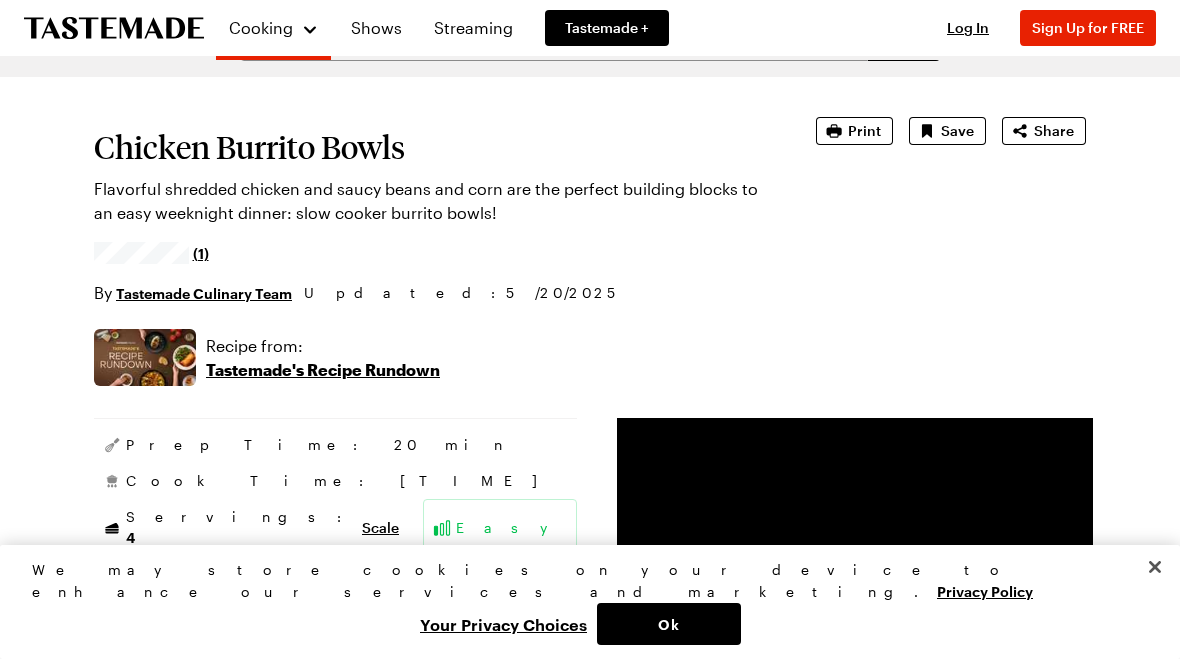 scroll, scrollTop: 0, scrollLeft: 0, axis: both 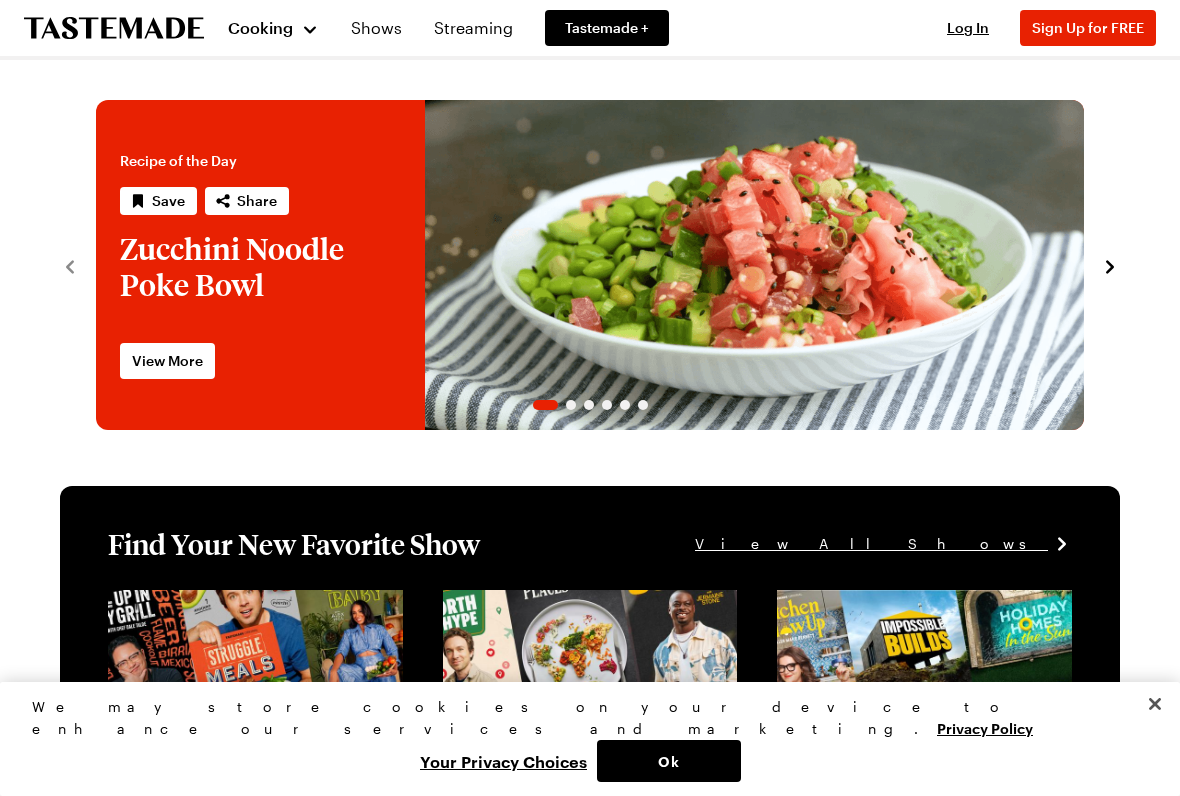 click on "Cooking" at bounding box center [260, 27] 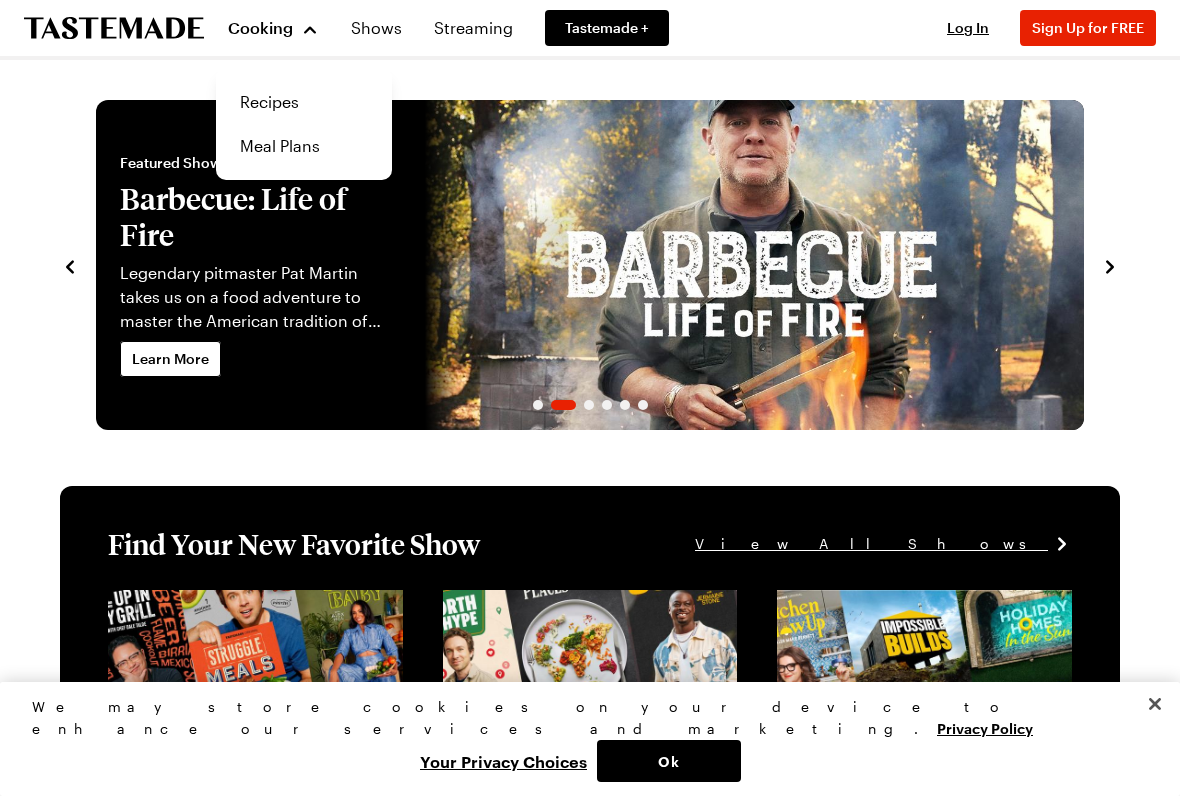 click on "Recipes" at bounding box center (304, 102) 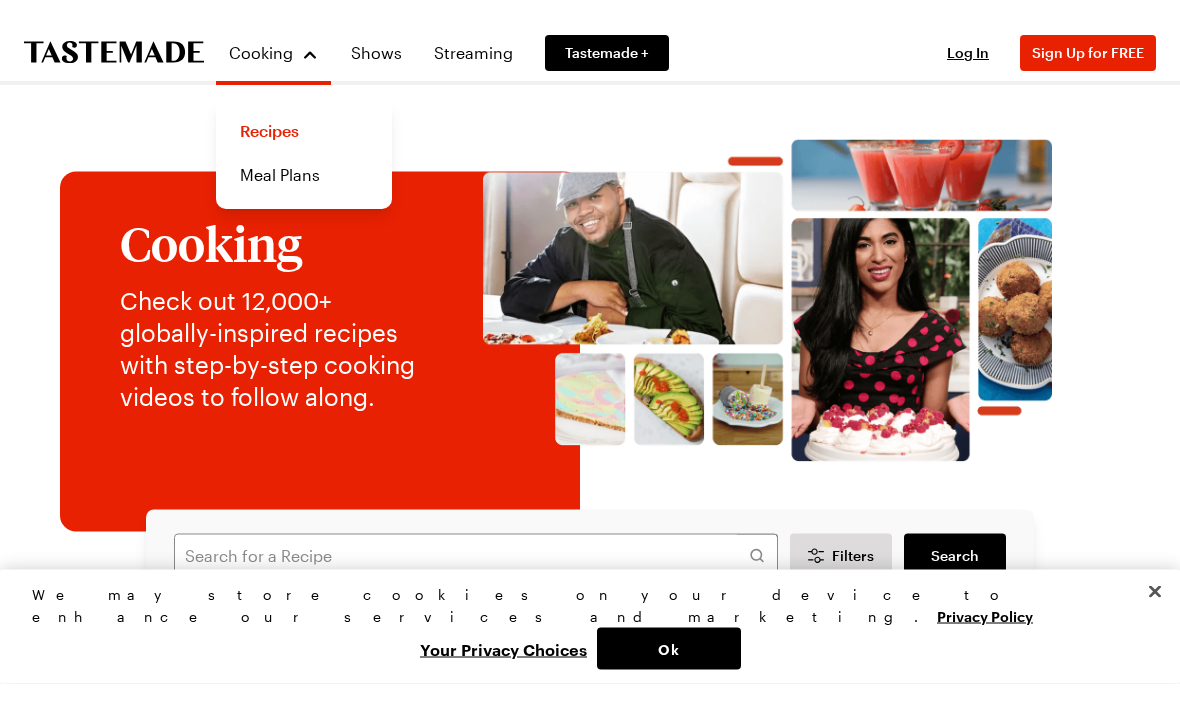 scroll, scrollTop: 0, scrollLeft: 0, axis: both 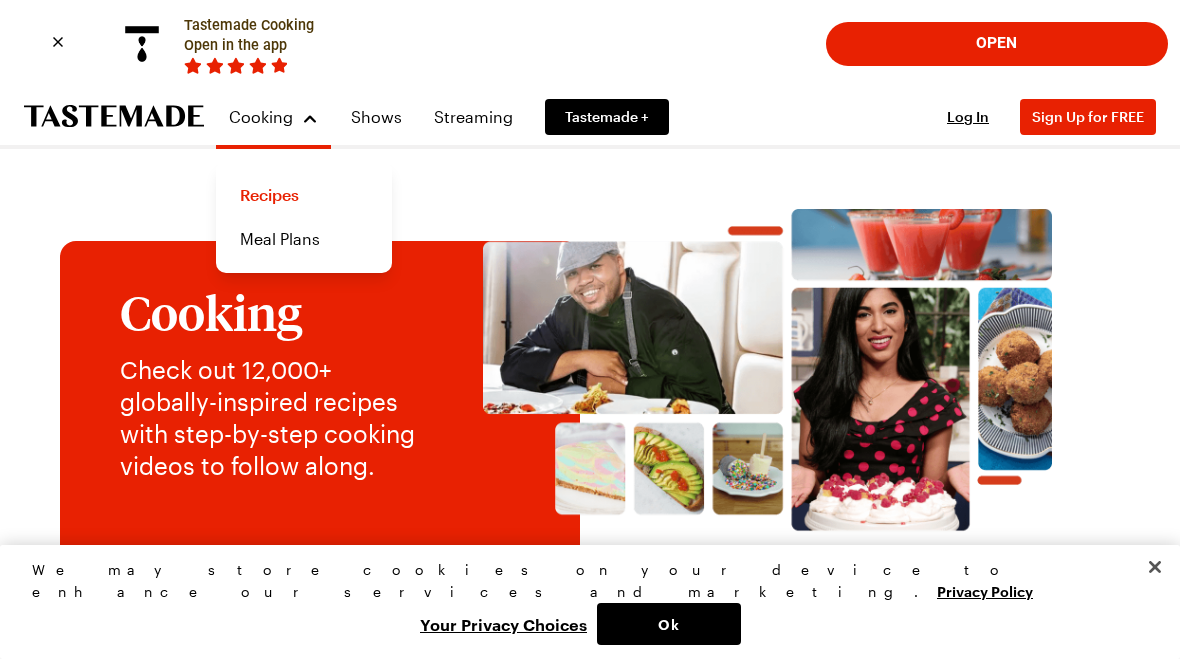 click on "Cooking Check out 12,000+ globally-inspired recipes with step-by-step cooking videos to follow along. Filters Search Search View All Recipes Seasonal Recipes For August Sheet Pan Fig-Dijon Pork Roast with Balsamic Potatoes & Asparagus (288) 45 mins Homemade Ricotta with Tomato Basil Bruschetta (3) 2h 30m Avocado Pasta with Peas and Mint 40 mins Mini Vegan Blackberry Cheesecakes 2h 20m Layered Lasagna Bell Peppers 1h 0m Muscat Grape Tart 45 mins Watermelon Caesar (1) 10 mins Hearty Shakshuka 50 mins View All Recipes Make These Tonight View full content for Grill Week Eats Grill Week Eats Grill Week Eats View full content for Weeknight Favorites Weeknight Favorites Explore Recipes View full content for Recipes by Jamie Oliver Recipes by Jamie Oliver Recipes by Jamie Oliver View full content for Pasta Picks Pasta Picks Explore Recipes View full content for Veggie-Forward Flavors Veggie-Forward Flavors Explore Recipes View full content for Clean Eating Clean Eating Explore Recipes Struggle Meals Explore Recipes" at bounding box center [590, 2029] 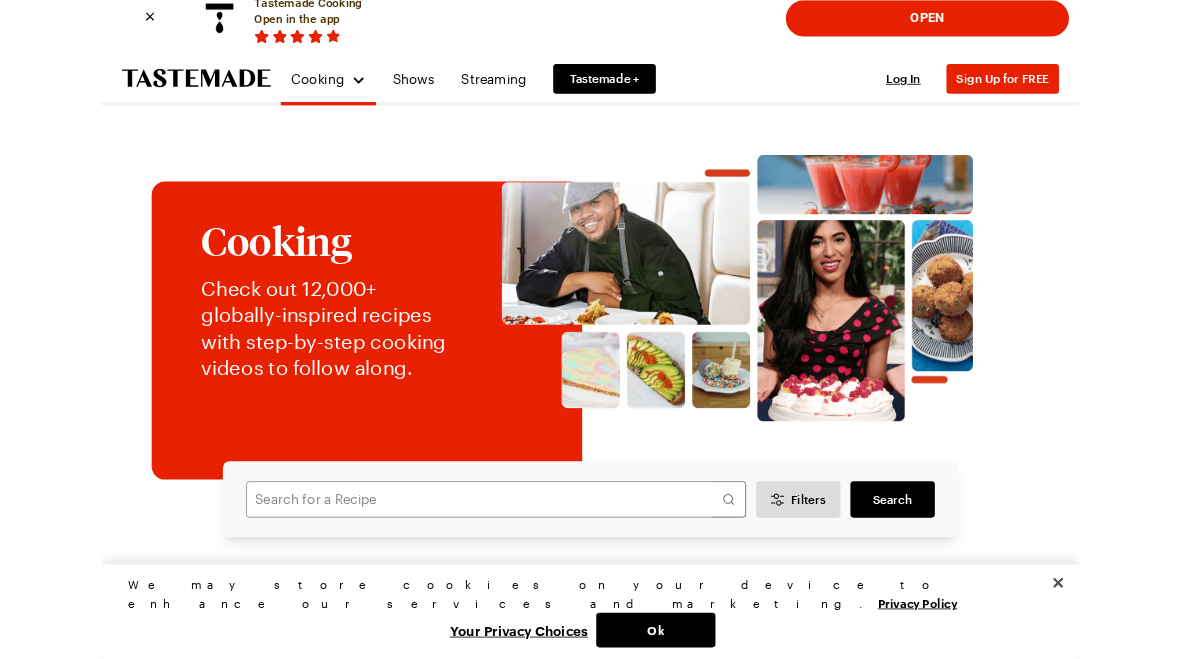 scroll, scrollTop: 0, scrollLeft: 0, axis: both 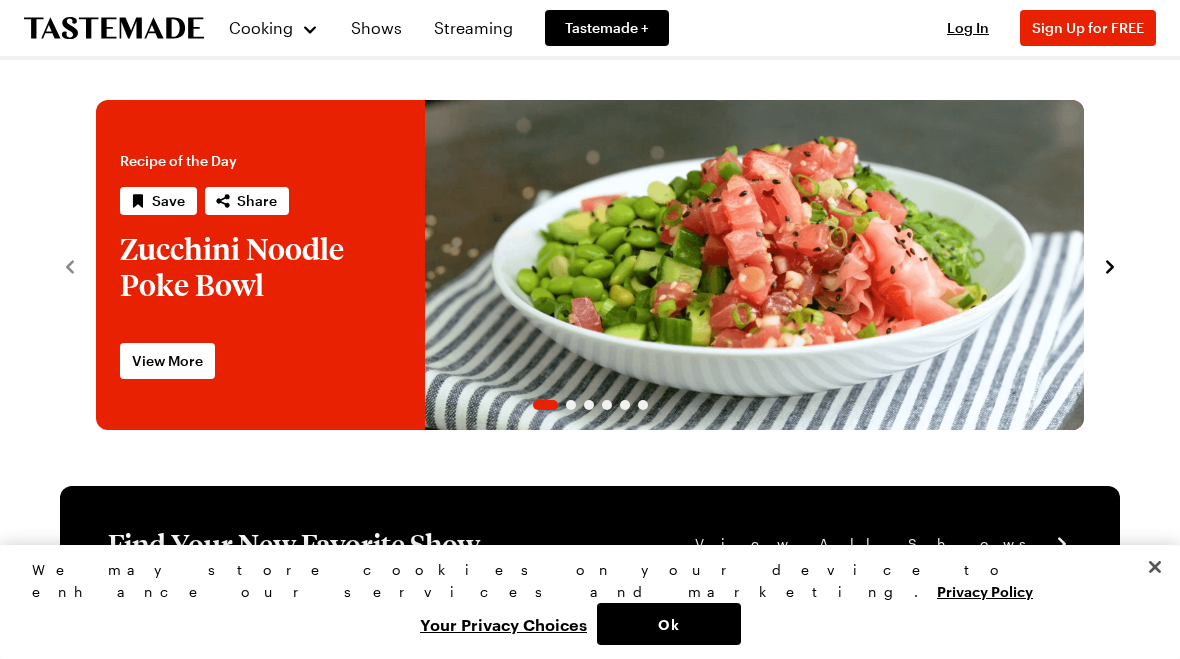 click on "Cooking" at bounding box center [273, 28] 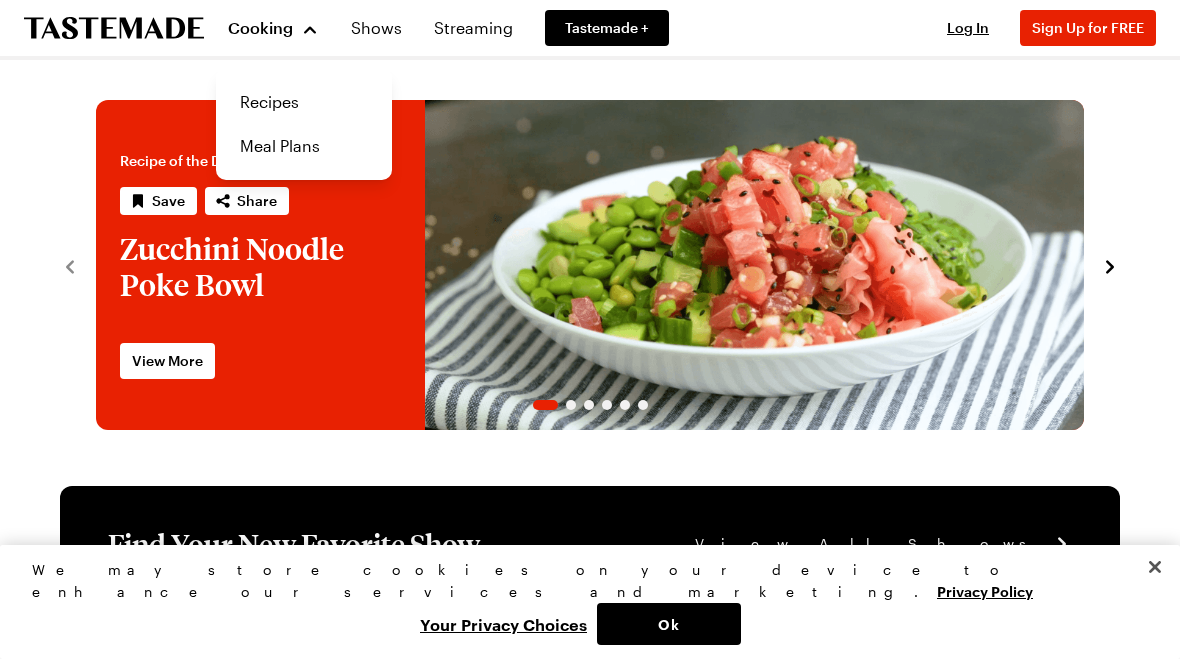 click on "Recipes" at bounding box center (304, 102) 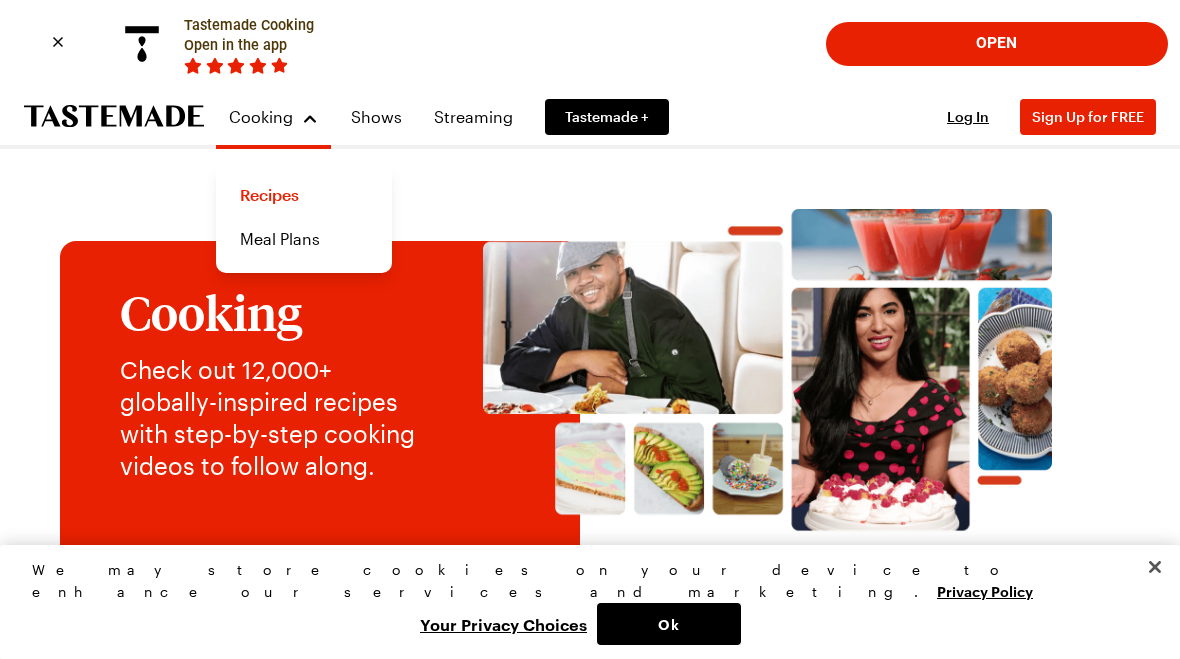click 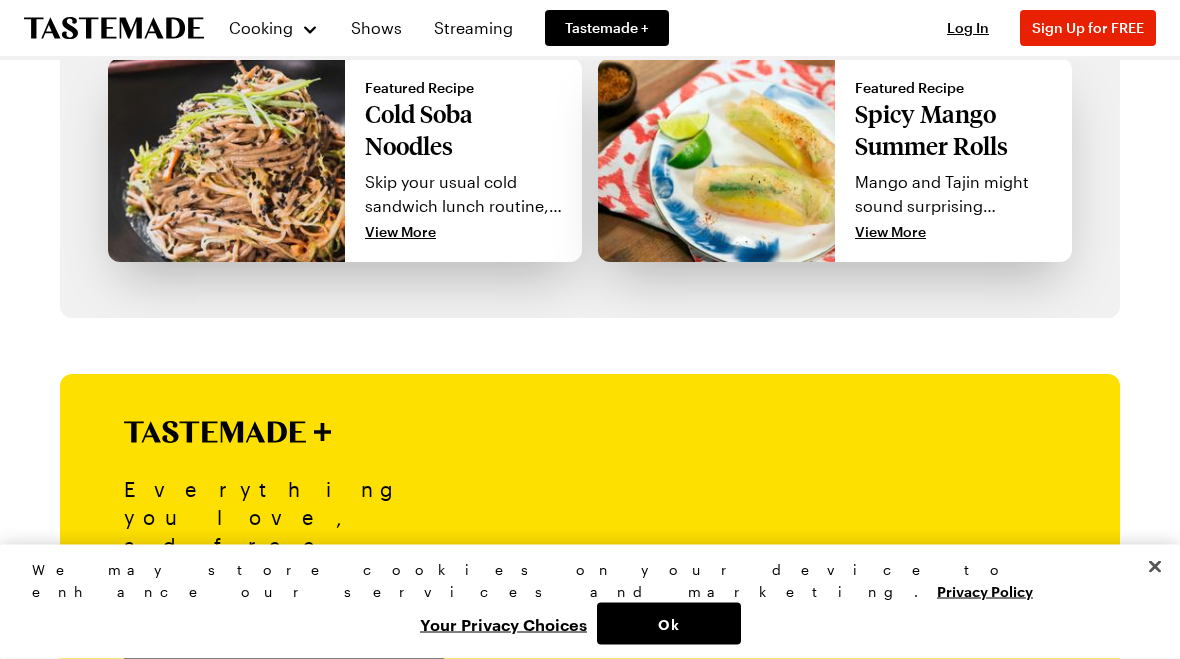 scroll, scrollTop: 1750, scrollLeft: 0, axis: vertical 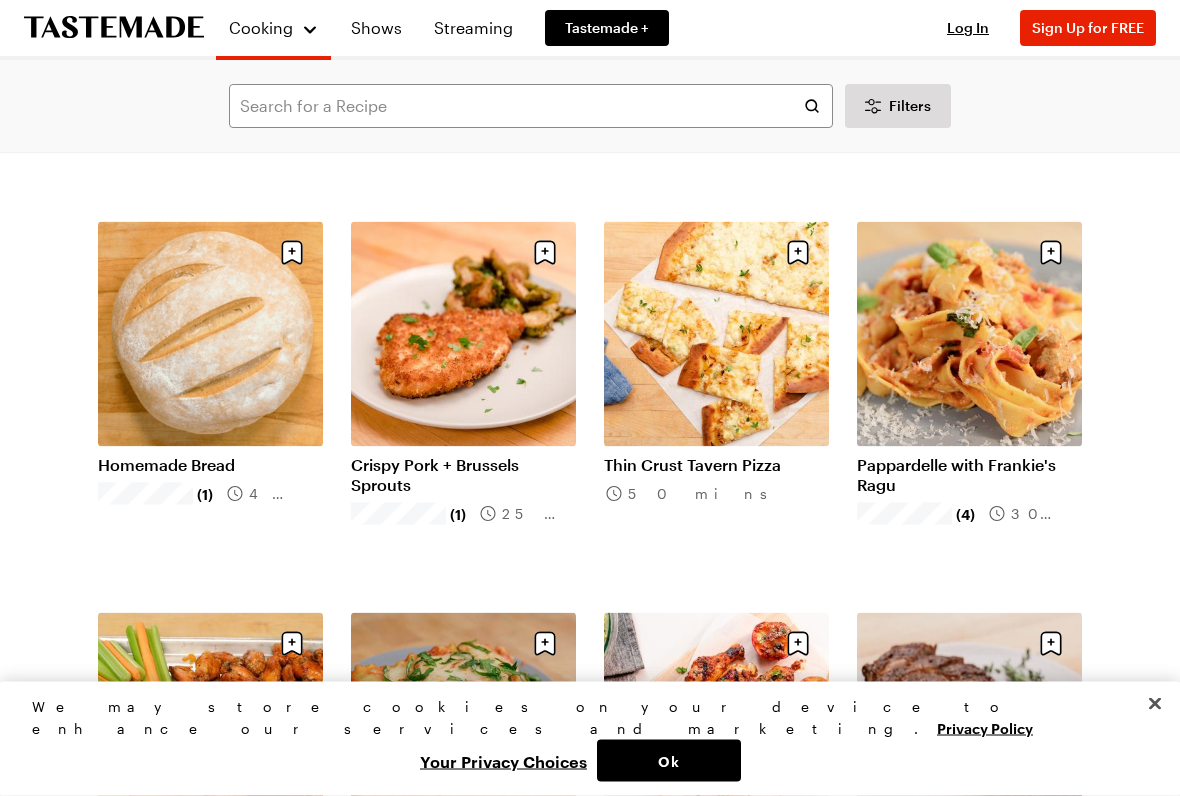 click on "Crispy Pork + Brussels Sprouts" at bounding box center (463, 475) 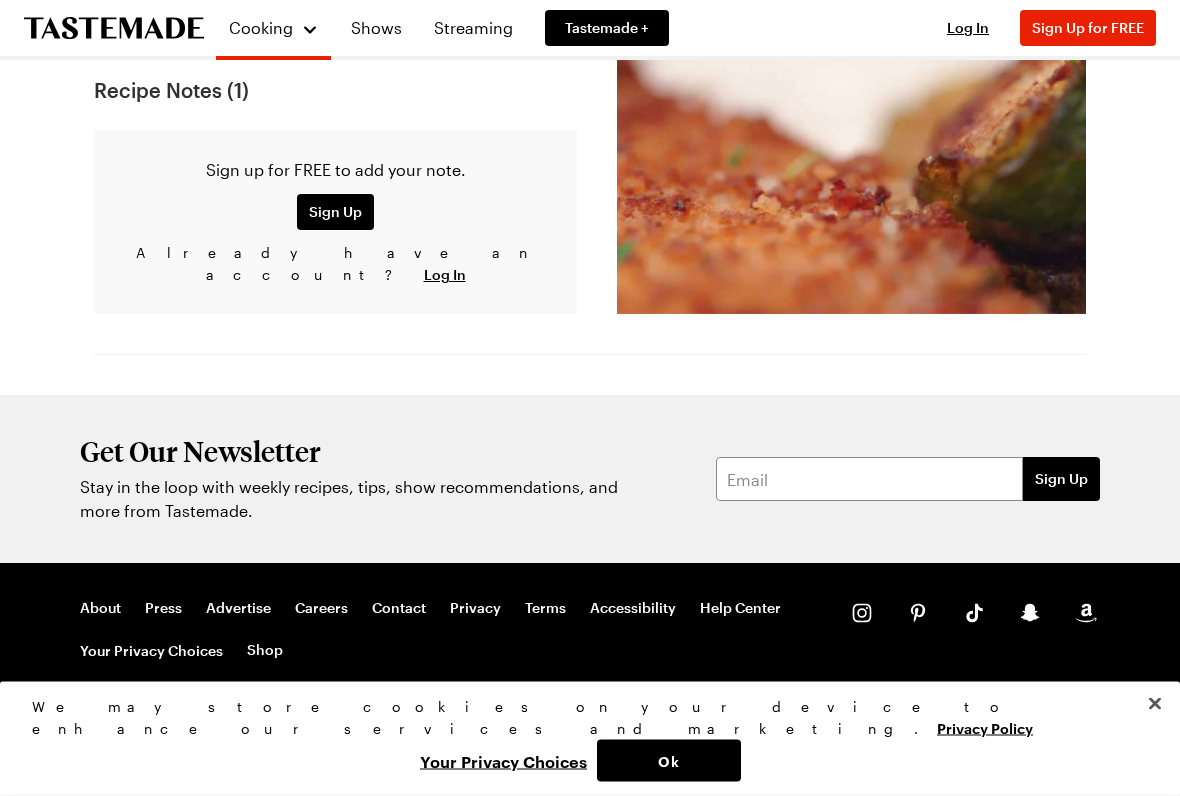 scroll, scrollTop: 0, scrollLeft: 0, axis: both 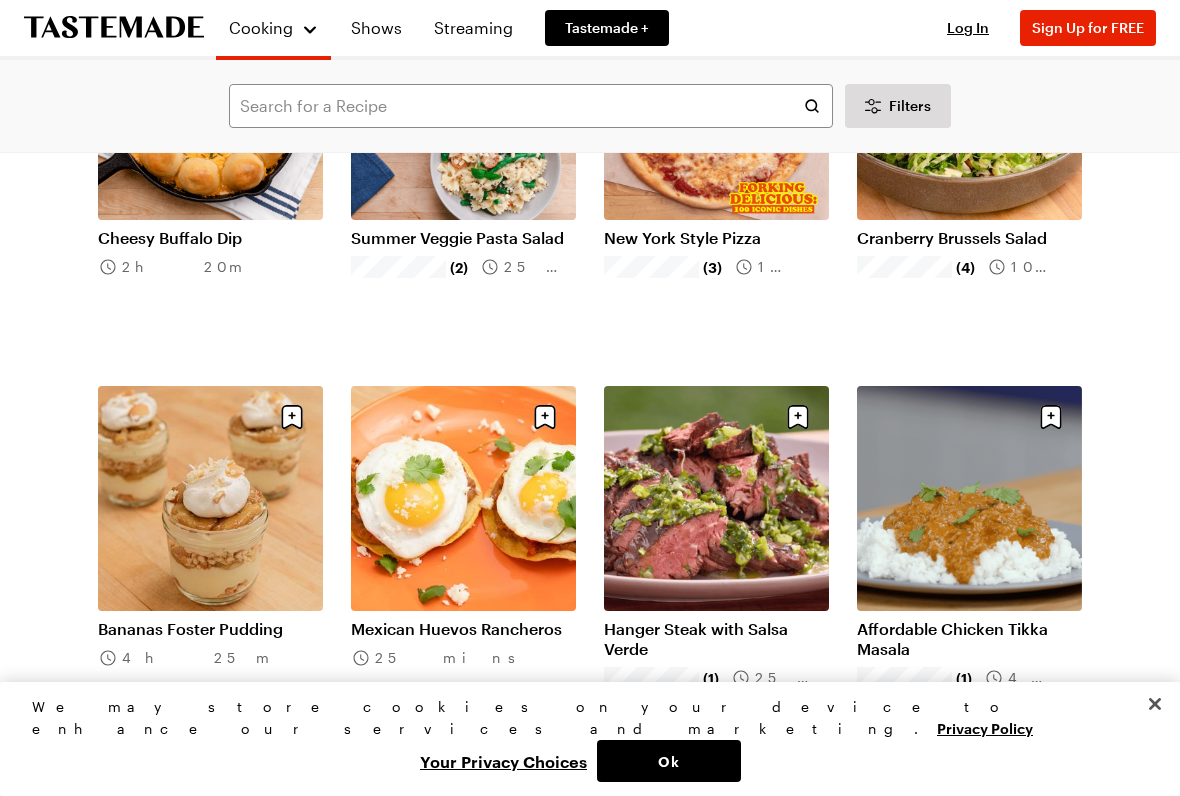 click on "Hanger Steak with Salsa Verde" at bounding box center (716, 639) 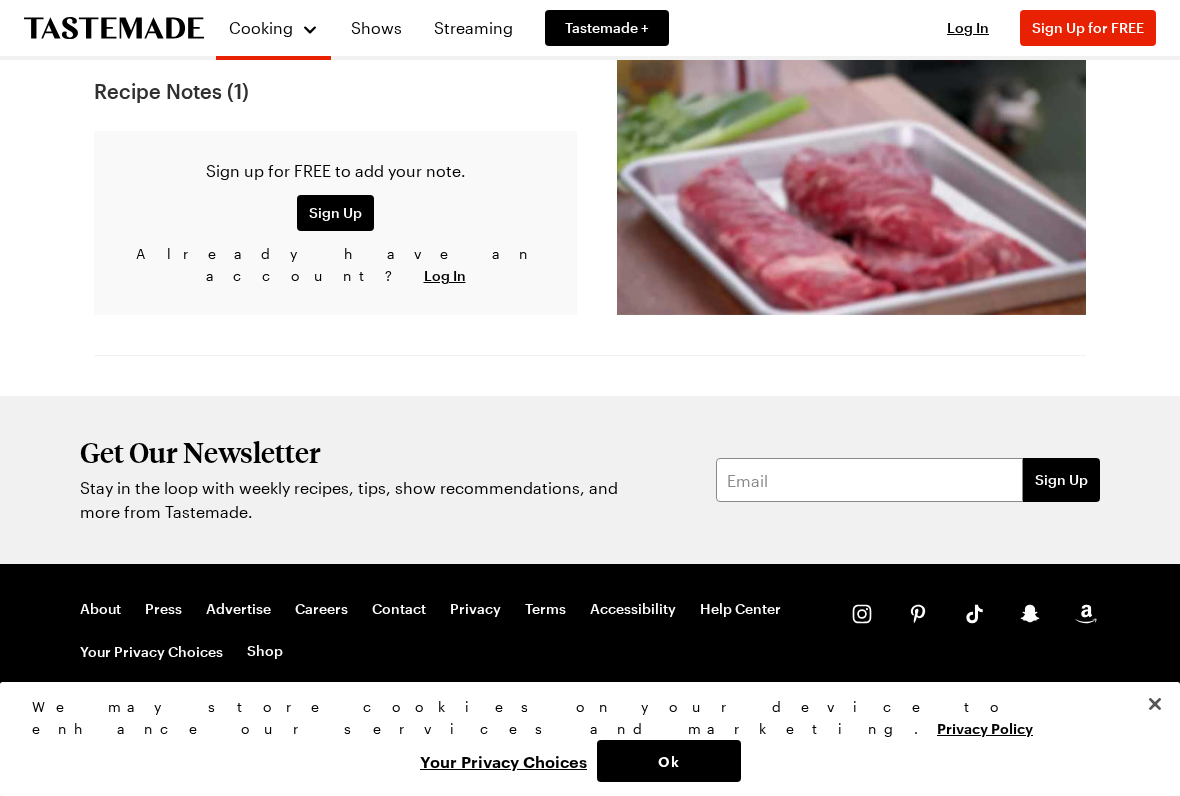scroll, scrollTop: 0, scrollLeft: 0, axis: both 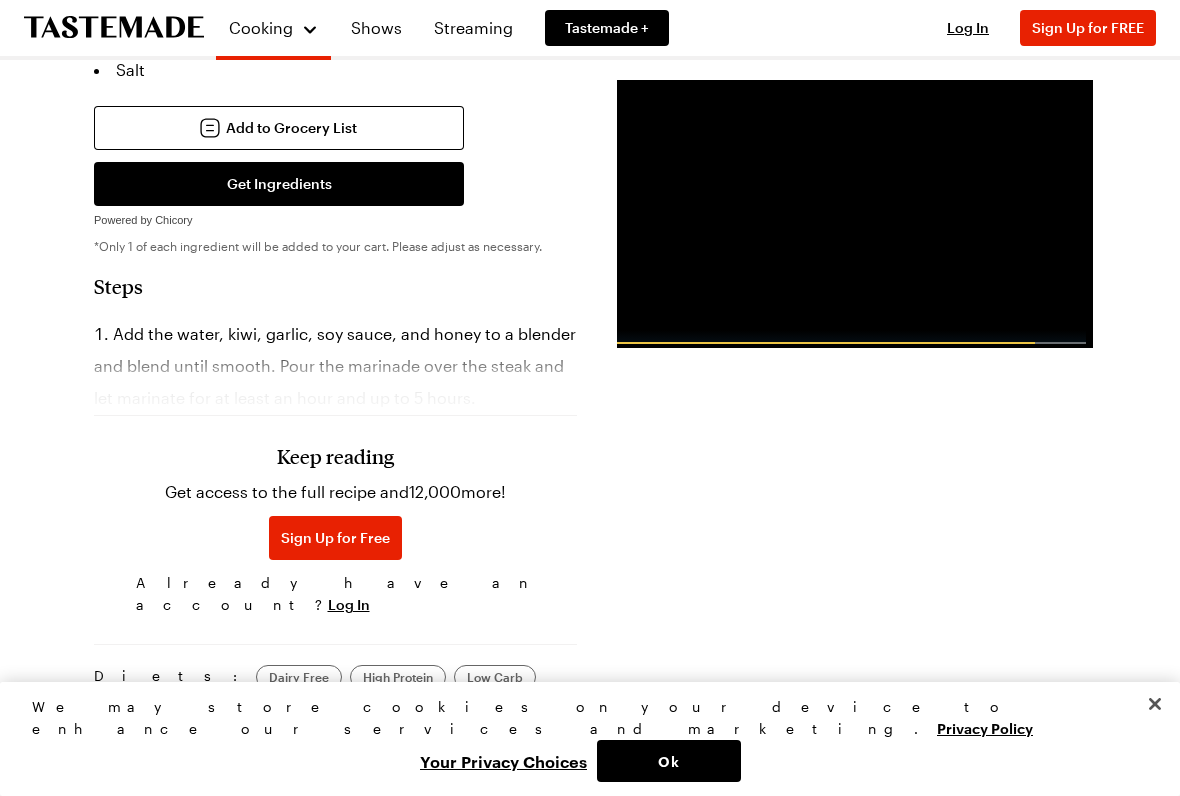 click on "Sign Up for Free" at bounding box center (335, 538) 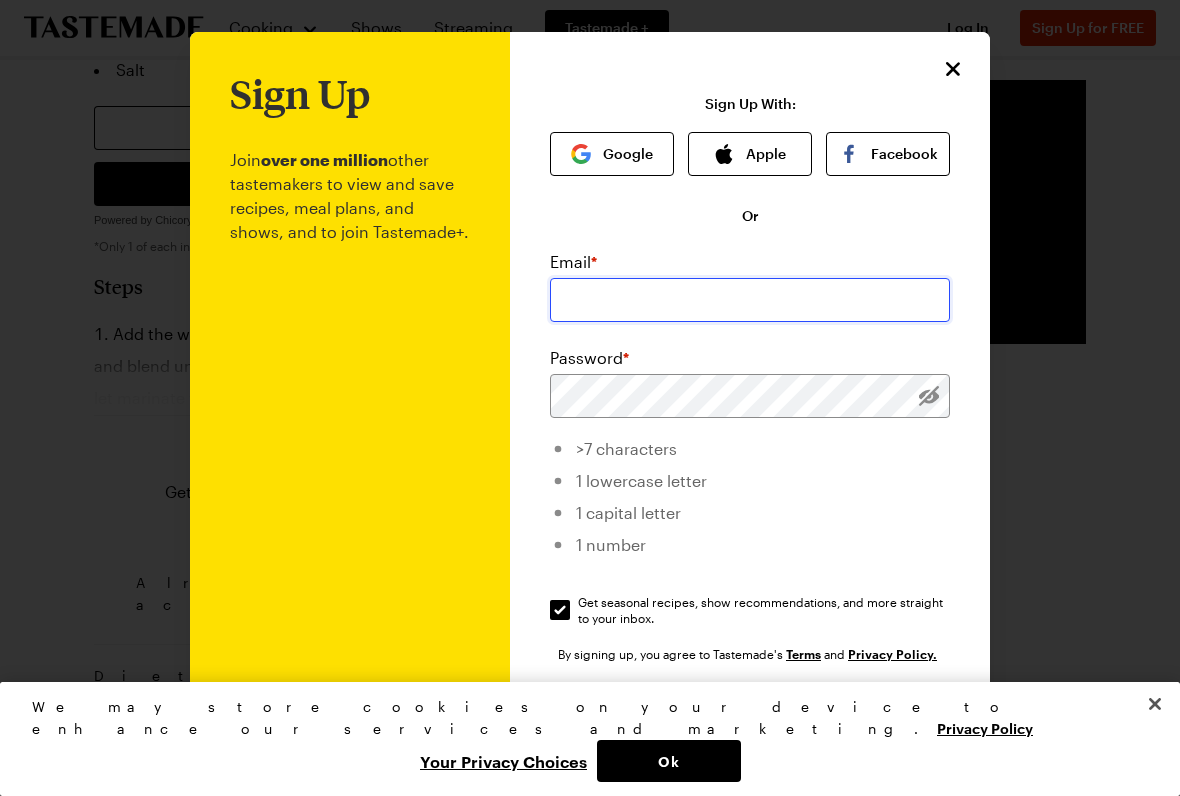 click at bounding box center [750, 300] 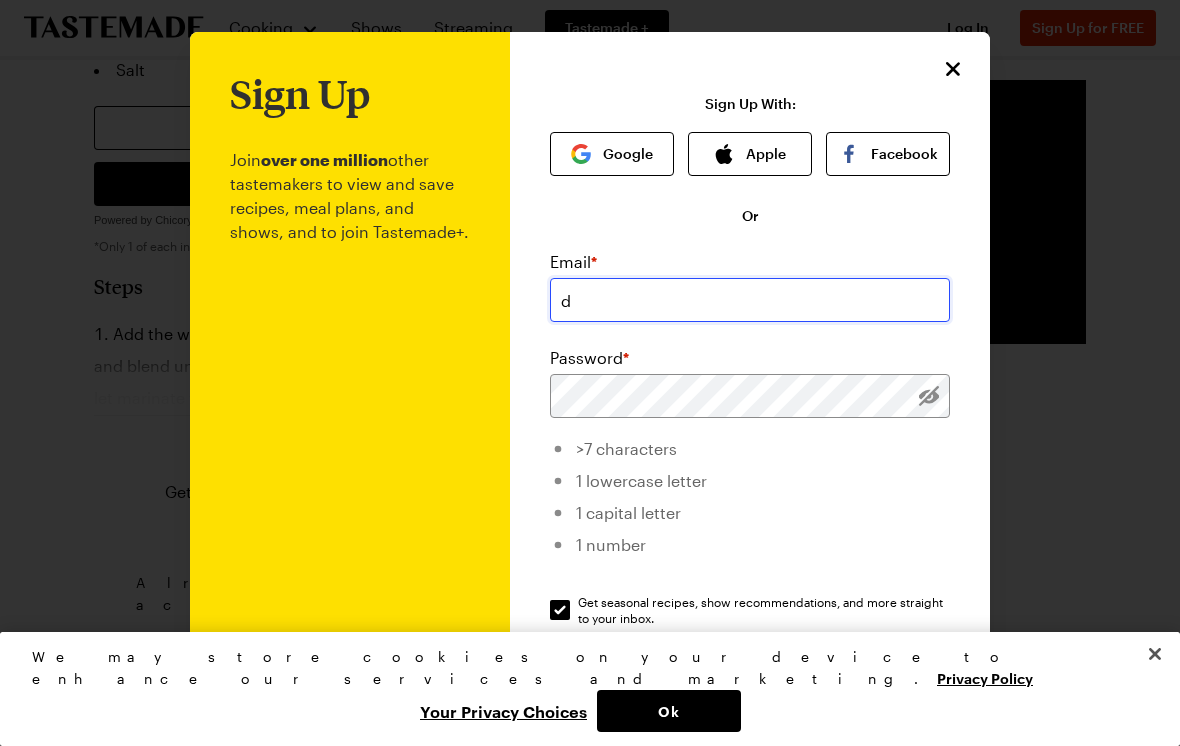 type on "d" 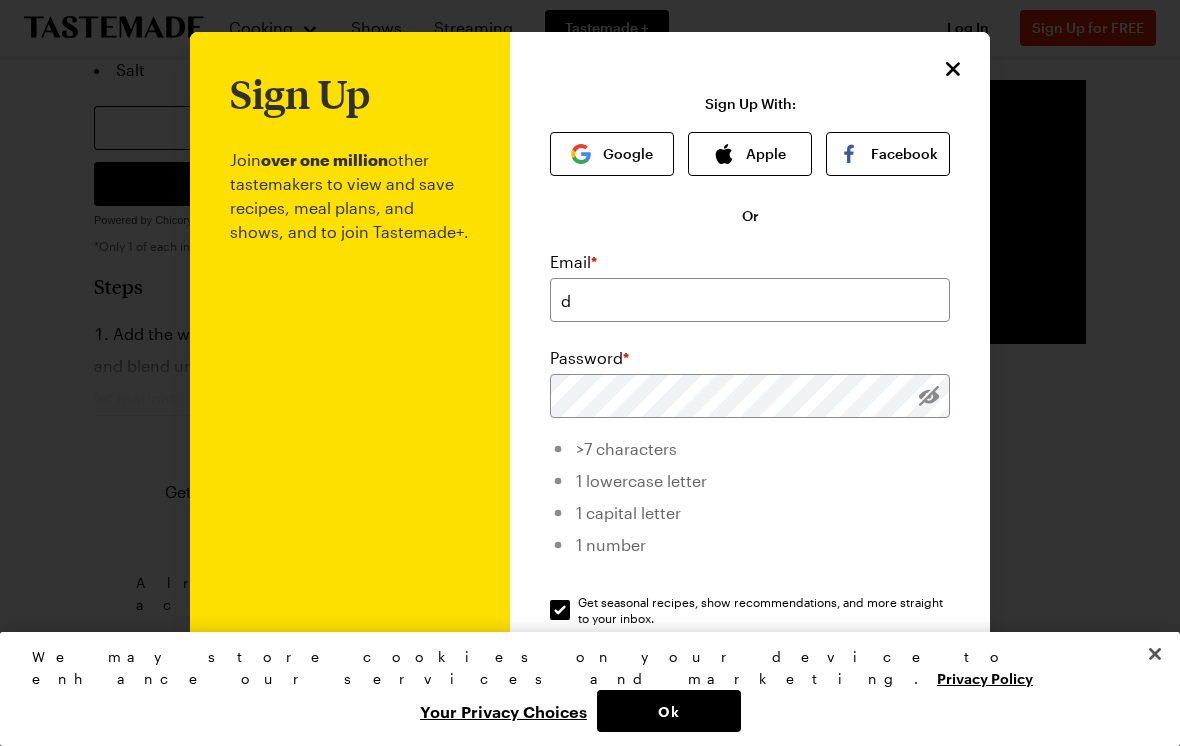 click 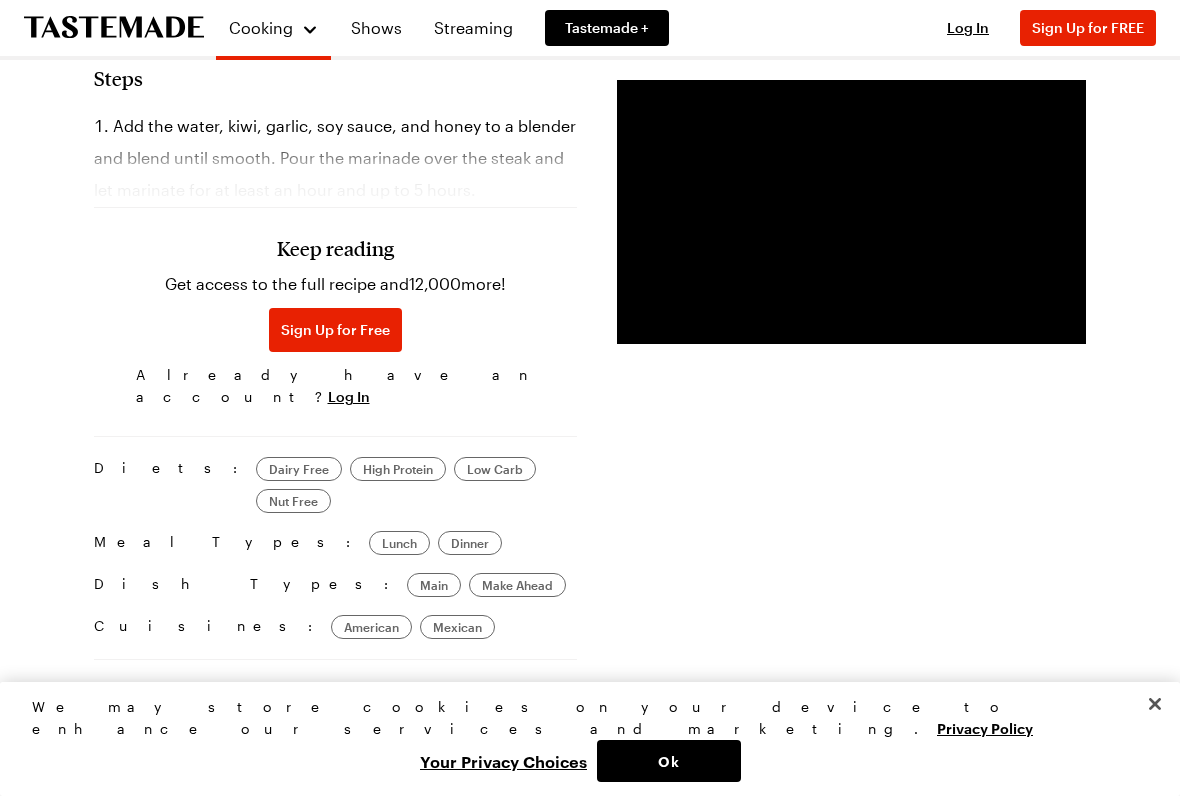 scroll, scrollTop: 1570, scrollLeft: 0, axis: vertical 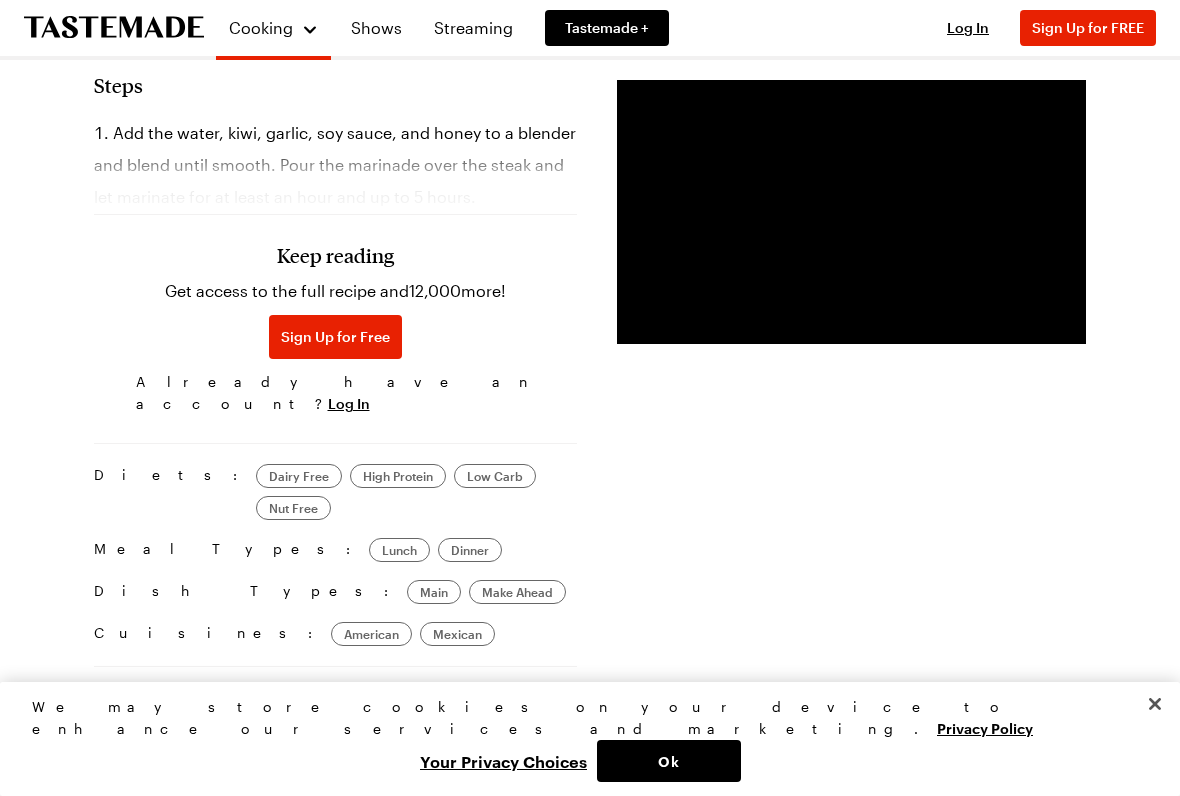 click on "Sign Up for Free" at bounding box center (335, 337) 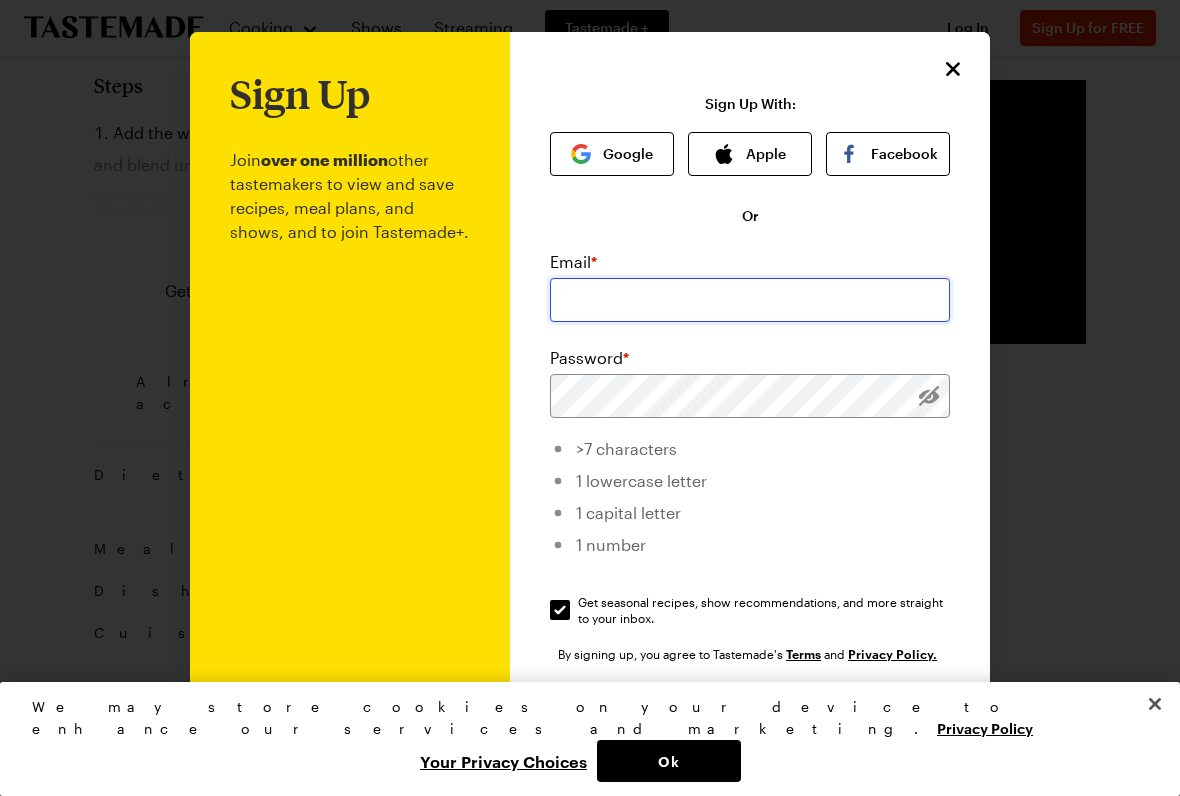 click at bounding box center (750, 300) 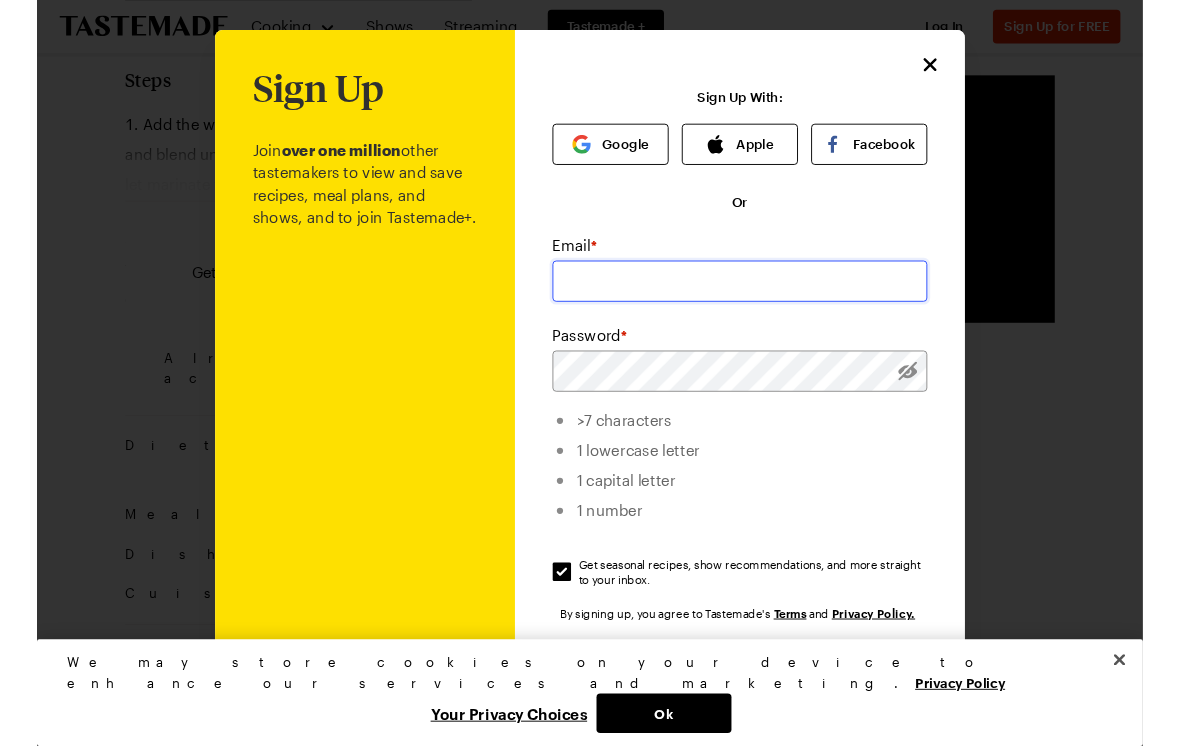 scroll, scrollTop: 1569, scrollLeft: 0, axis: vertical 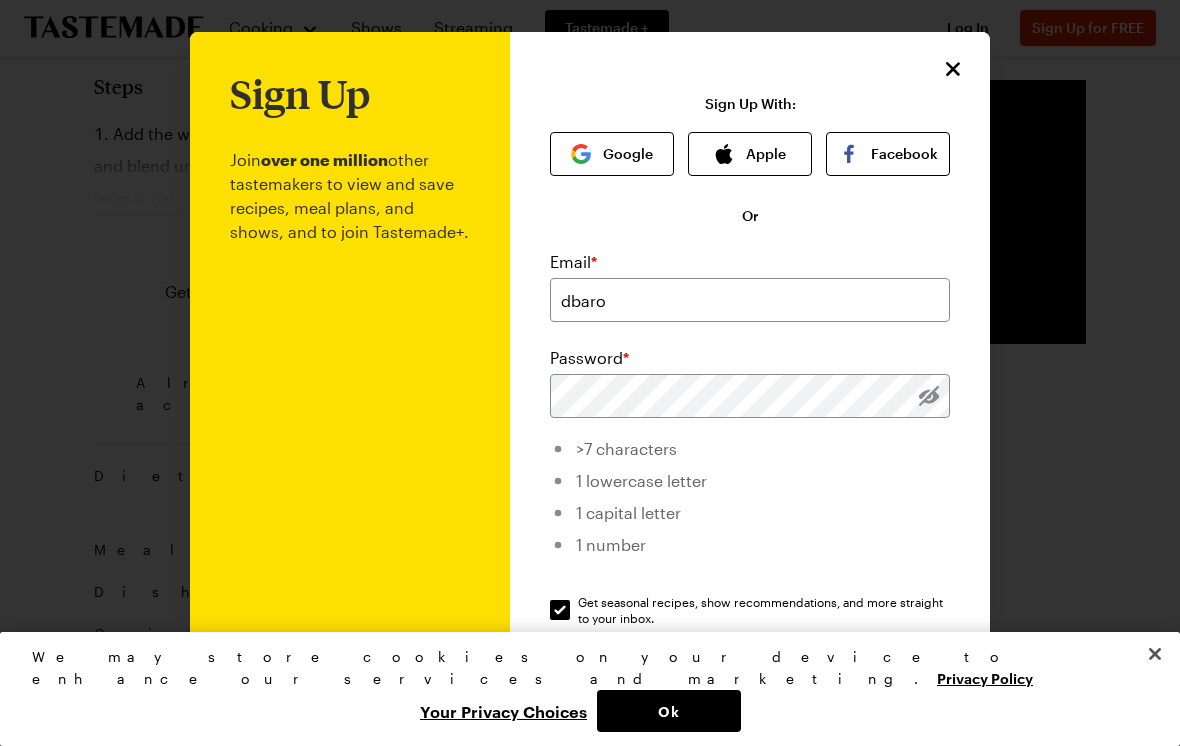 type on "dbaron55@sbcglobal.net" 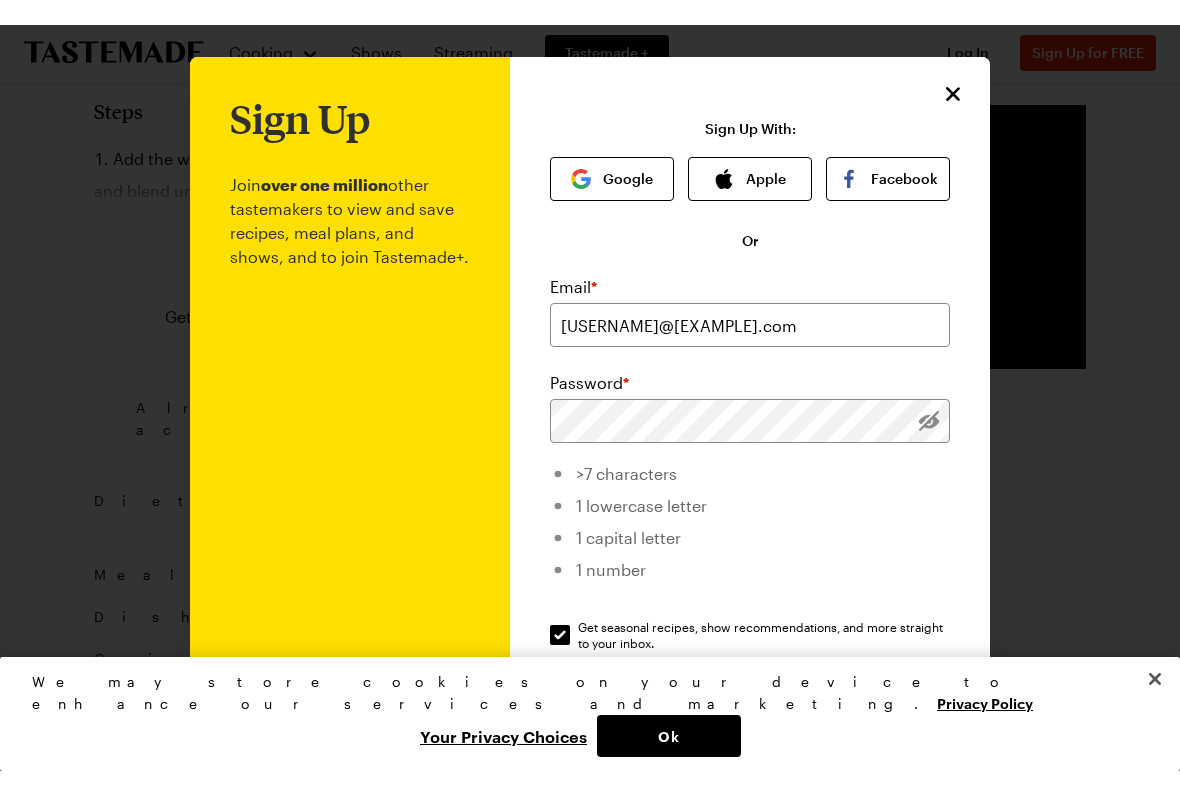 scroll, scrollTop: 1570, scrollLeft: 0, axis: vertical 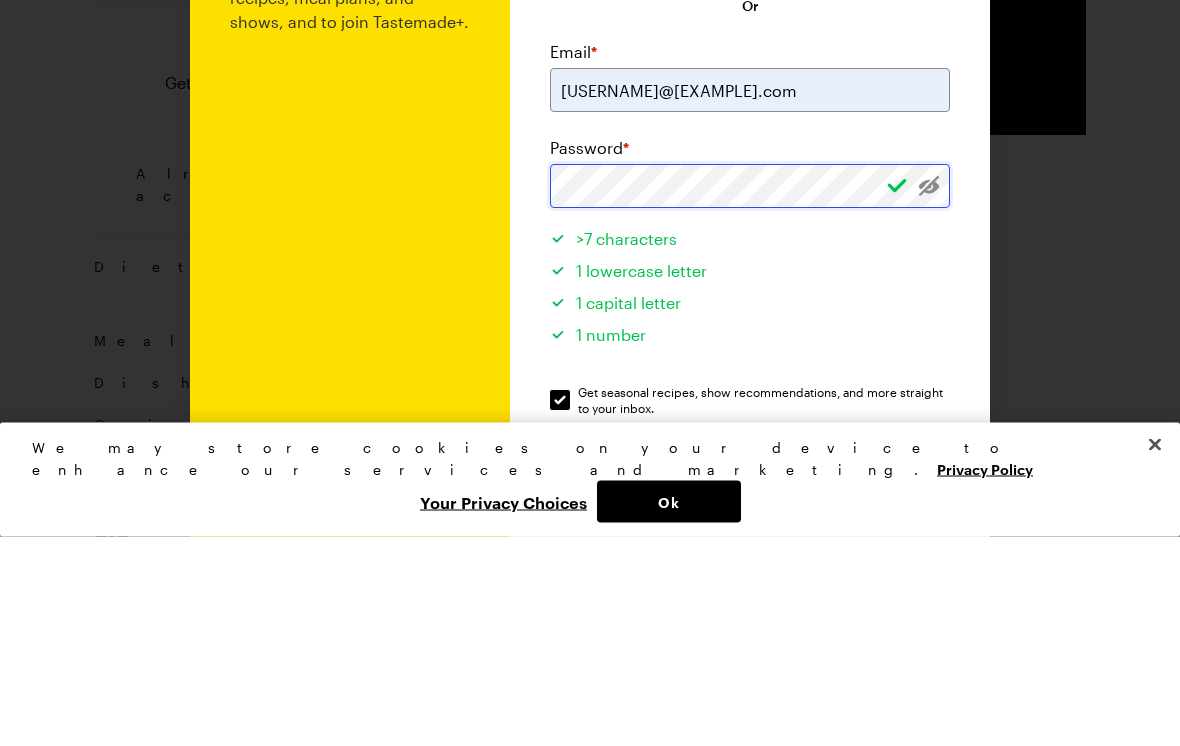 click on "Sign Up" at bounding box center [750, 722] 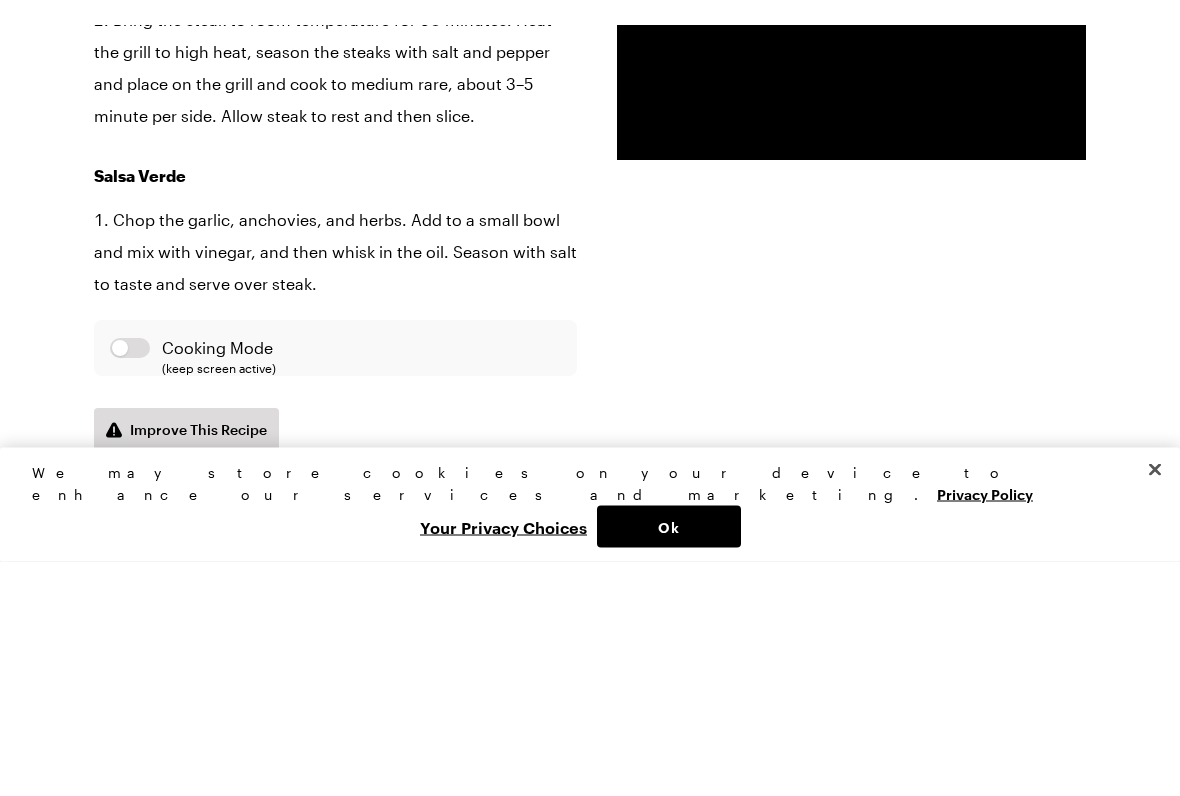 scroll, scrollTop: 0, scrollLeft: 0, axis: both 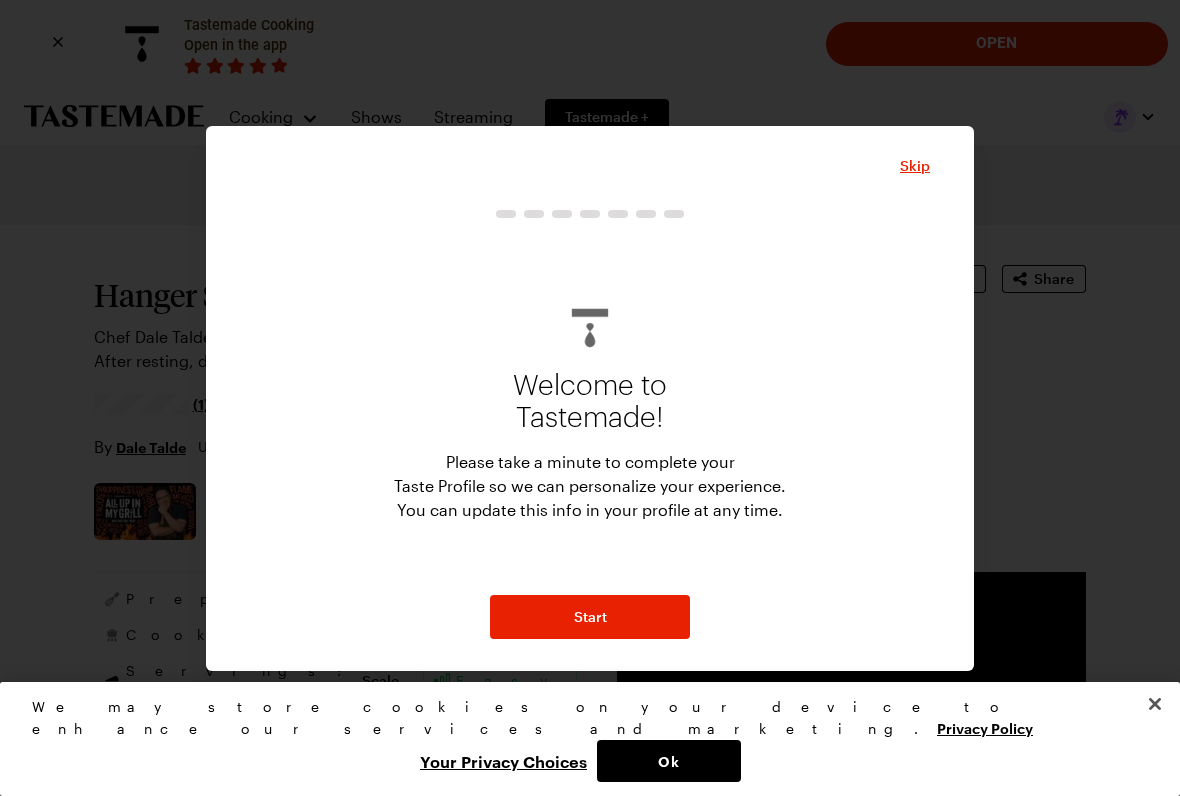 click on "Start" at bounding box center (590, 617) 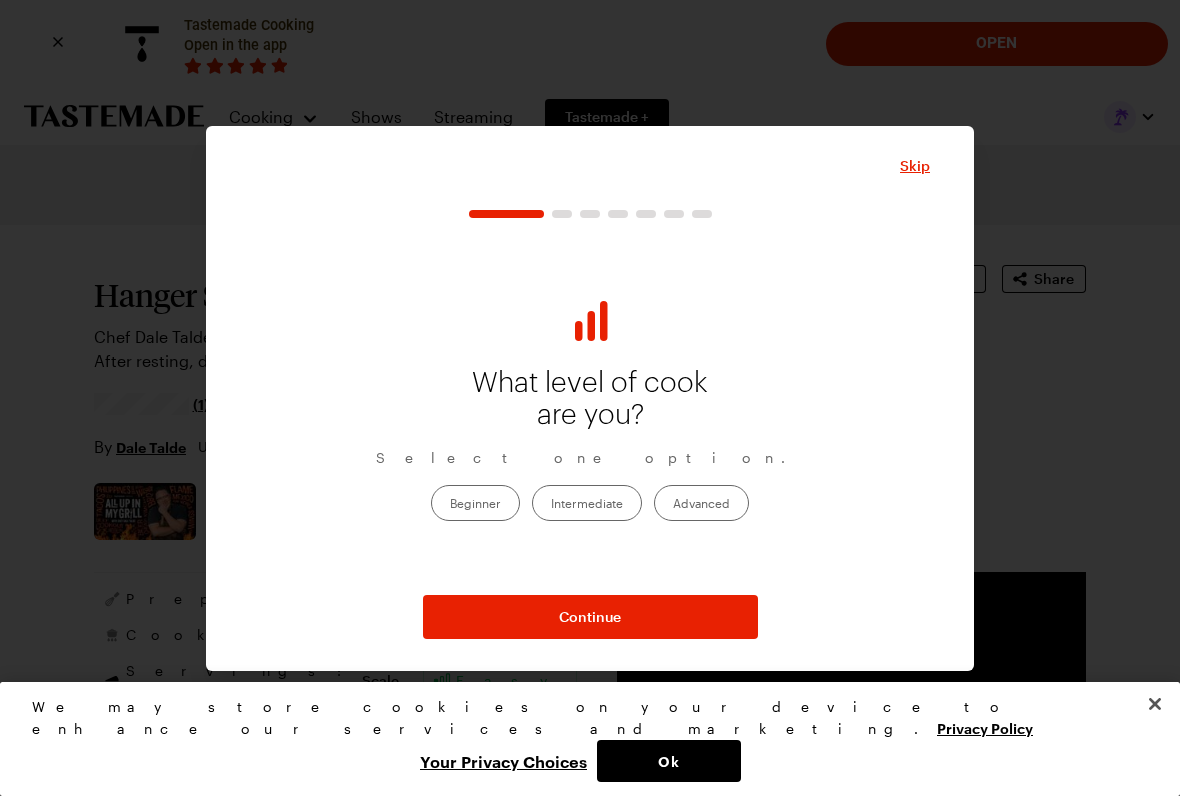 click on "Intermediate" at bounding box center (587, 503) 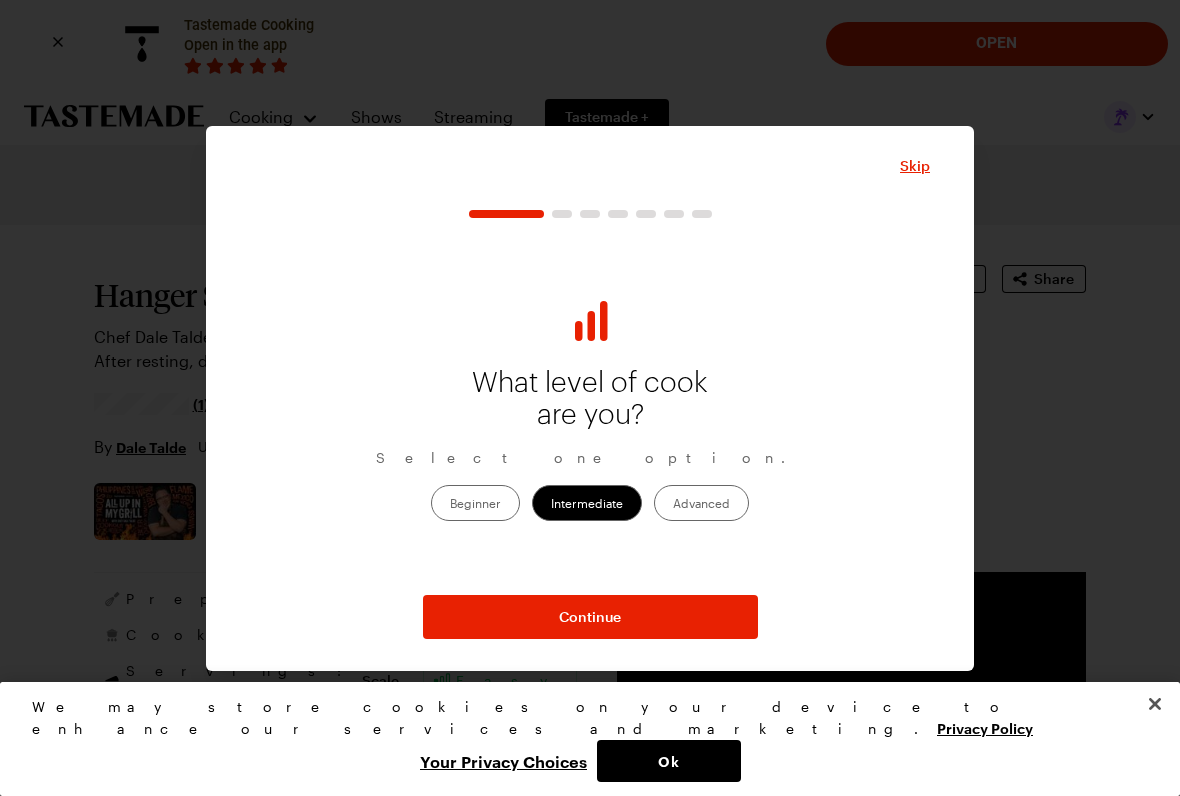 click on "Continue" at bounding box center (590, 617) 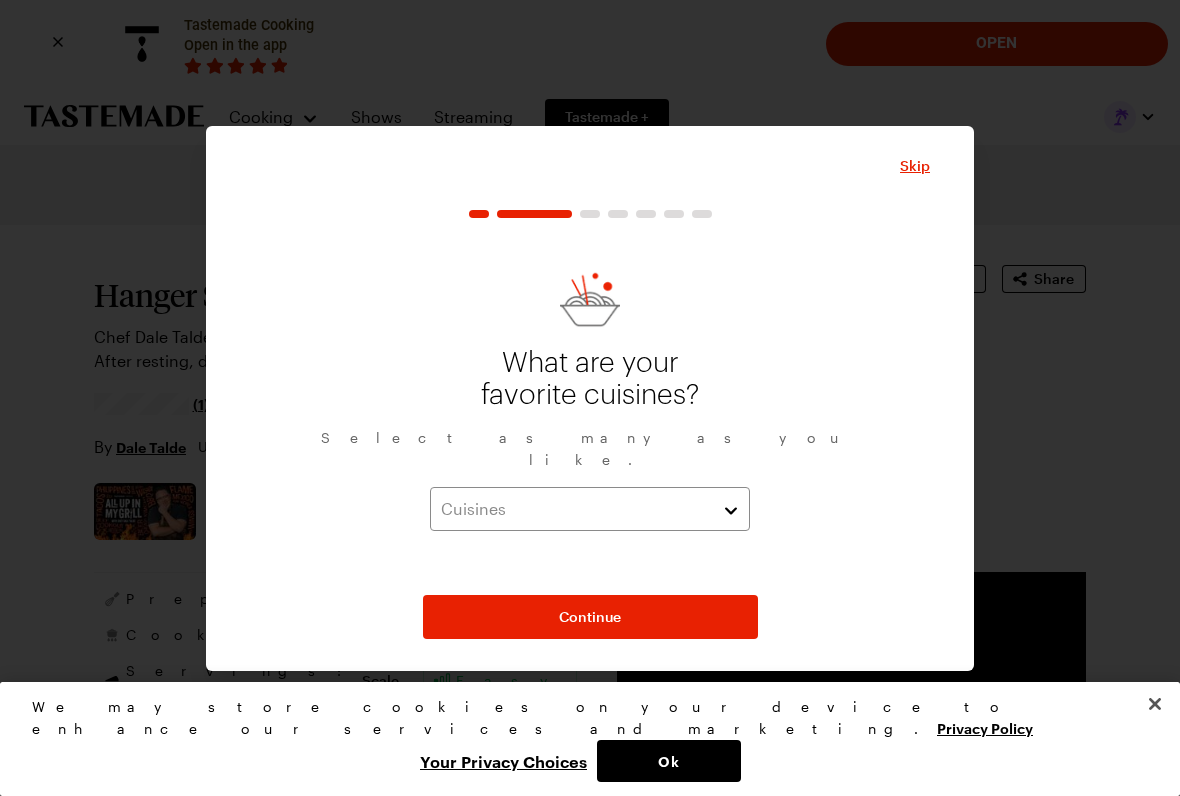 click on "Skip" at bounding box center (915, 166) 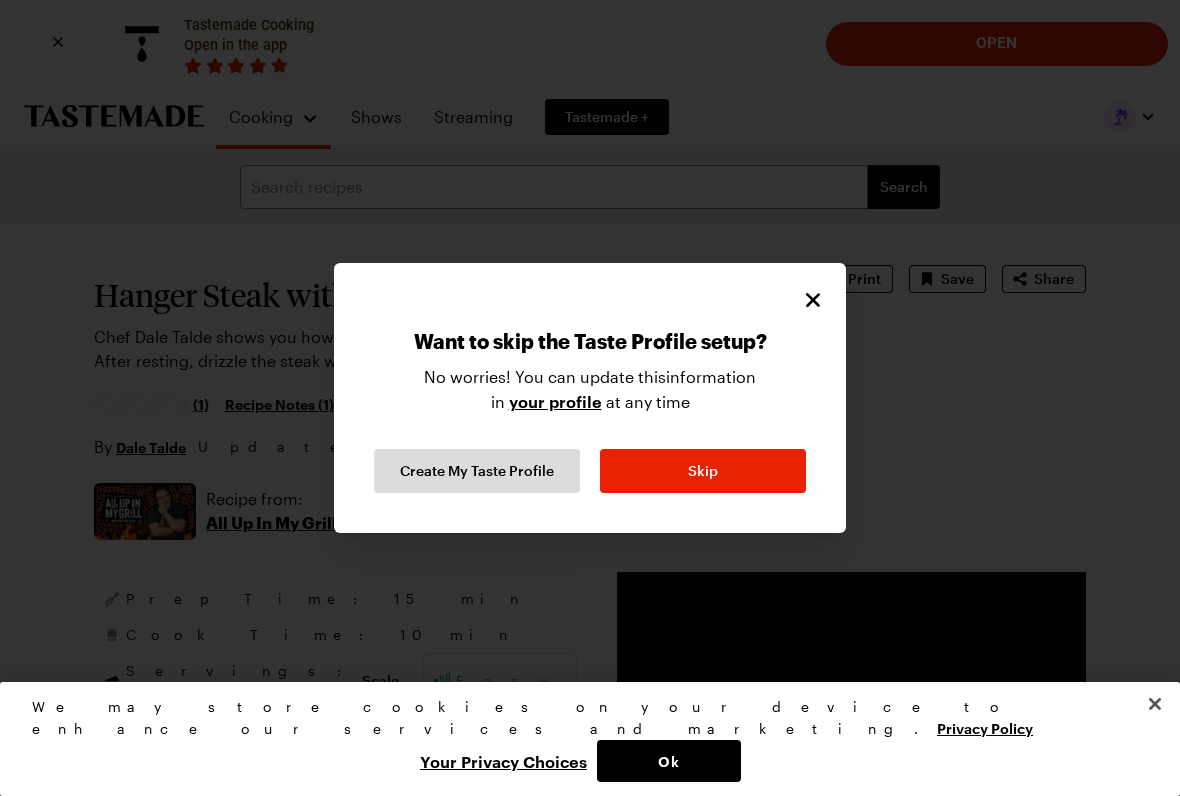 click on "Skip" at bounding box center (703, 471) 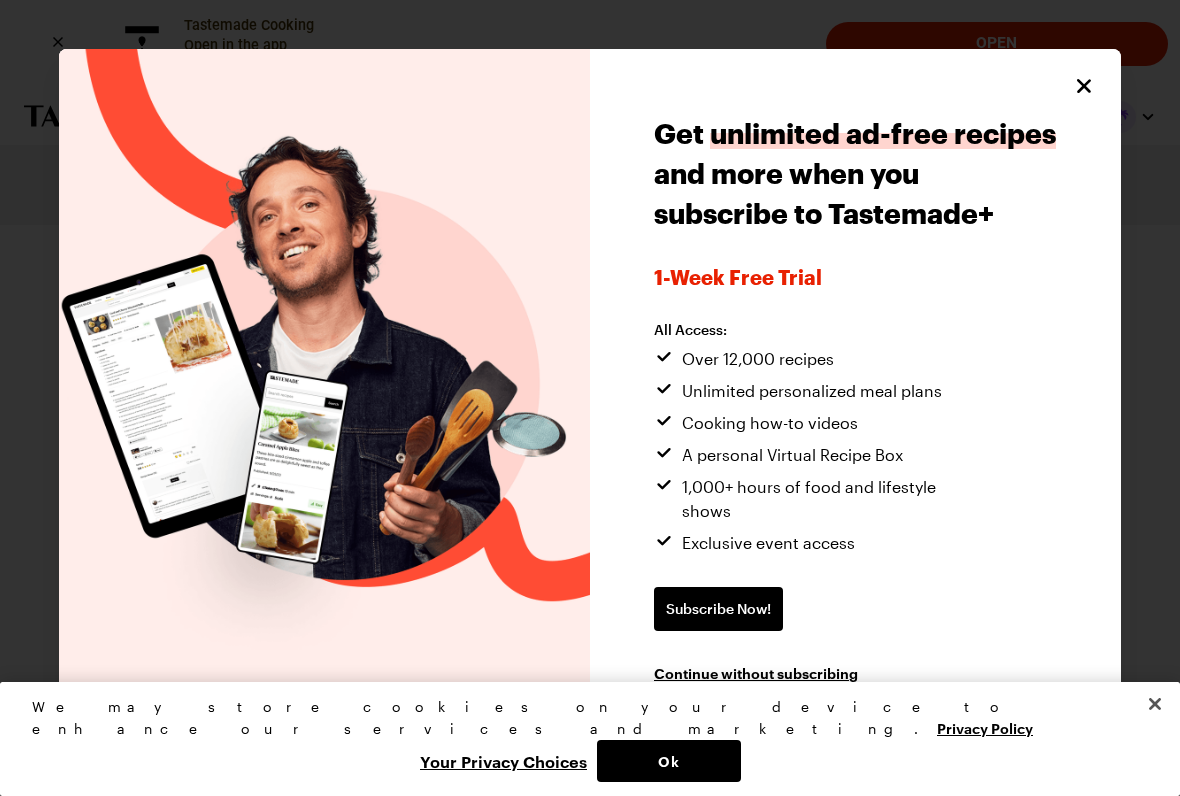 click 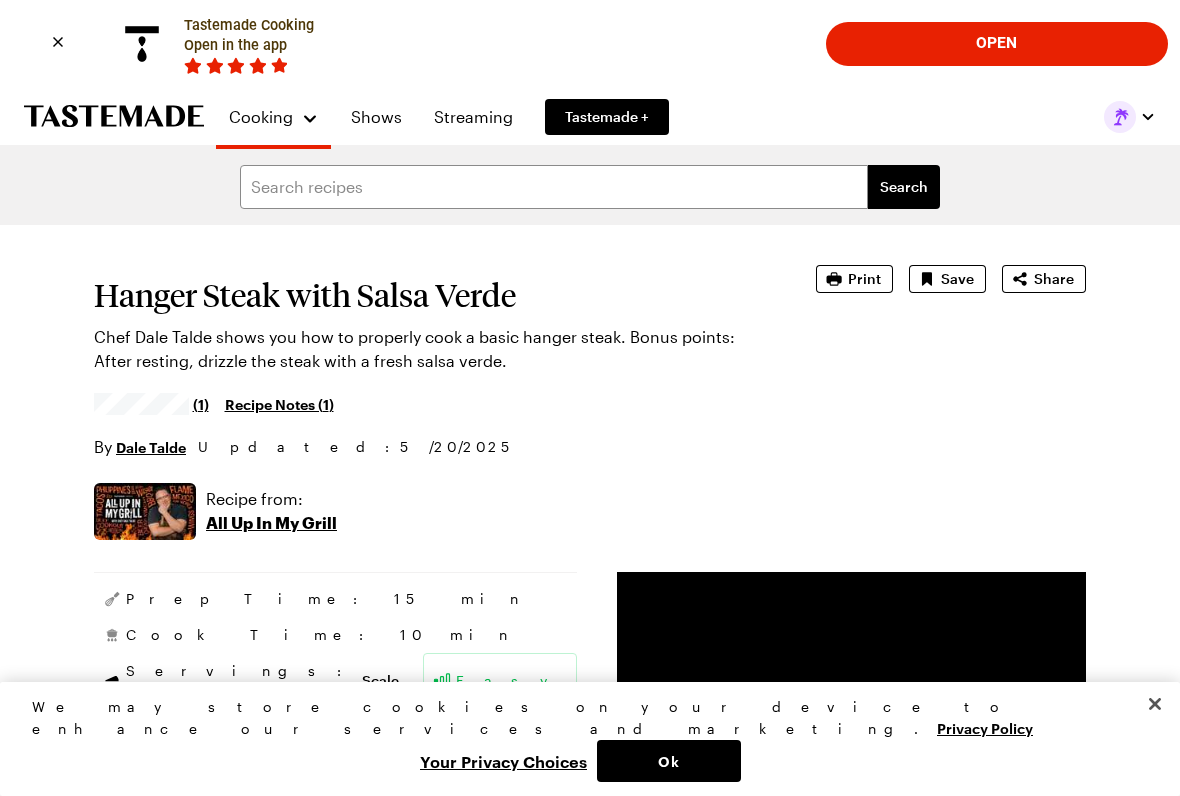 click on "Search" at bounding box center [590, 187] 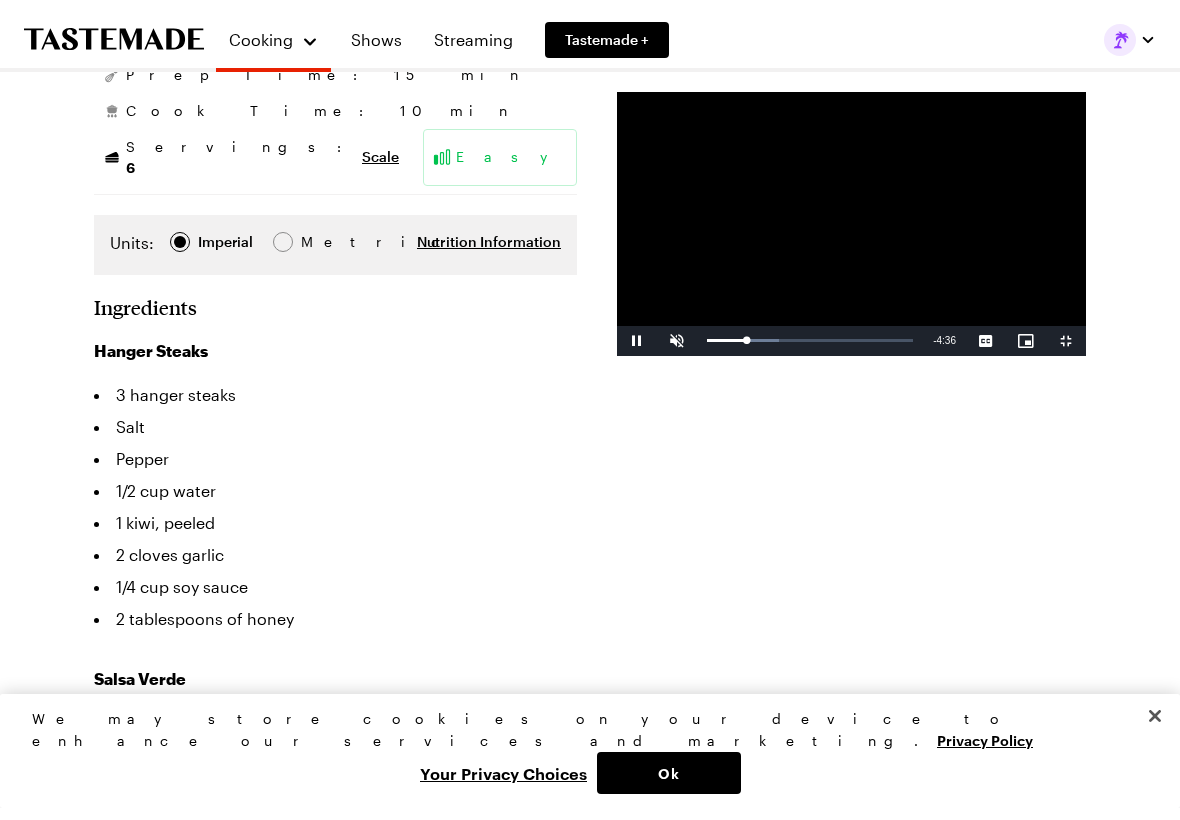 scroll, scrollTop: 512, scrollLeft: 0, axis: vertical 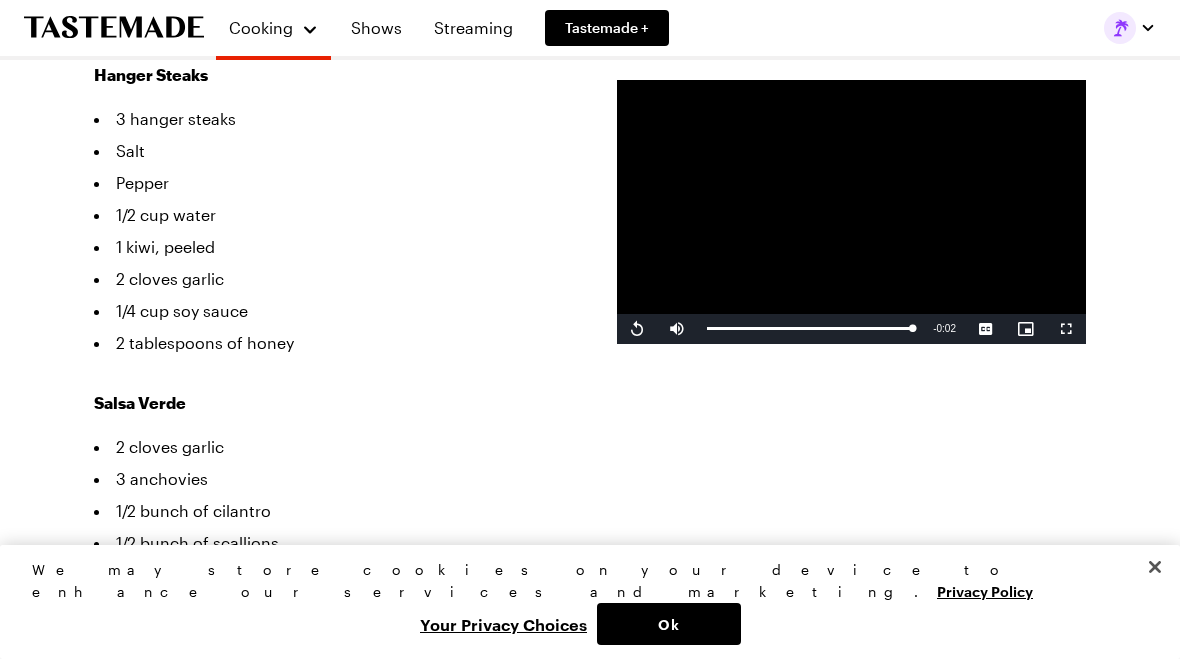 type on "x" 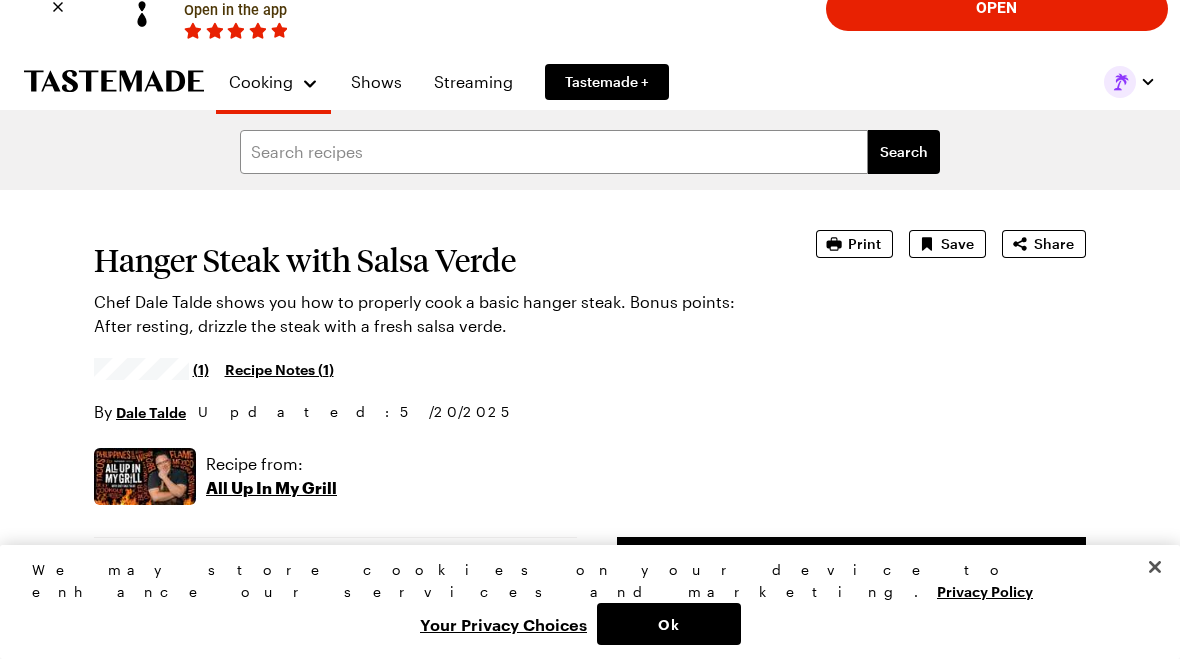 scroll, scrollTop: 0, scrollLeft: 0, axis: both 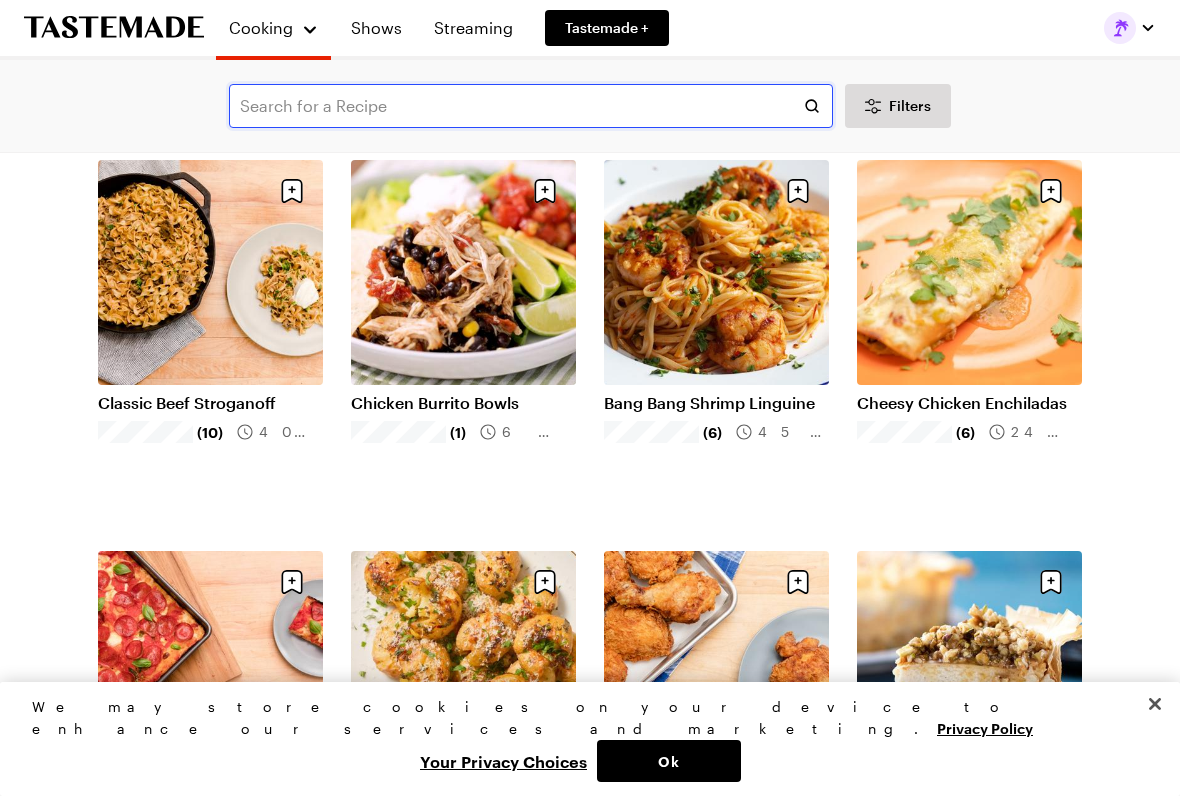 click at bounding box center (531, 106) 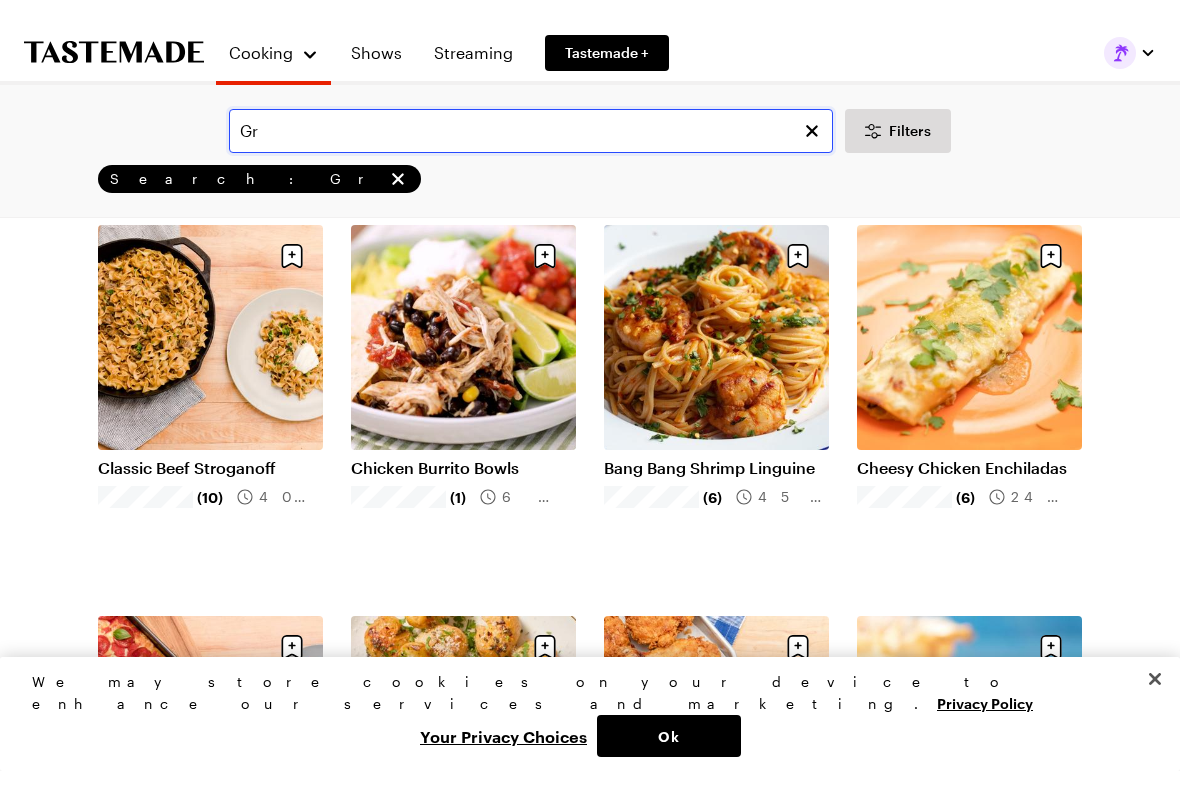 scroll, scrollTop: 0, scrollLeft: 0, axis: both 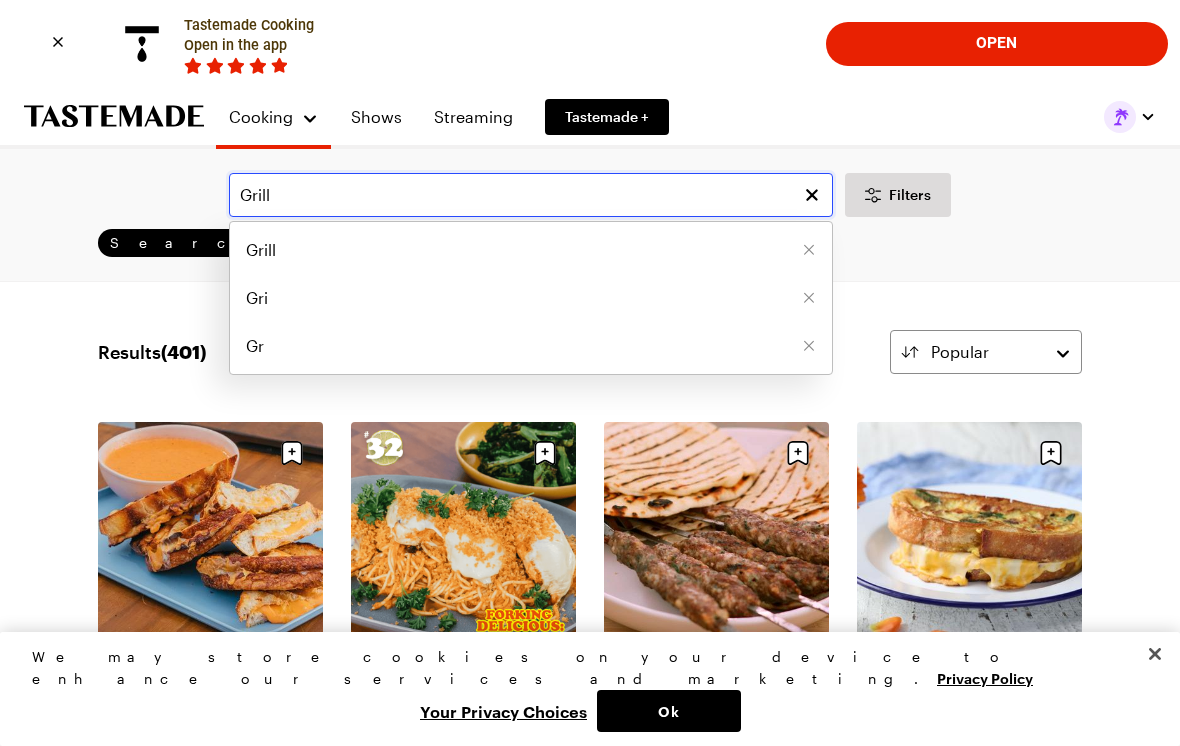 type on "Grill" 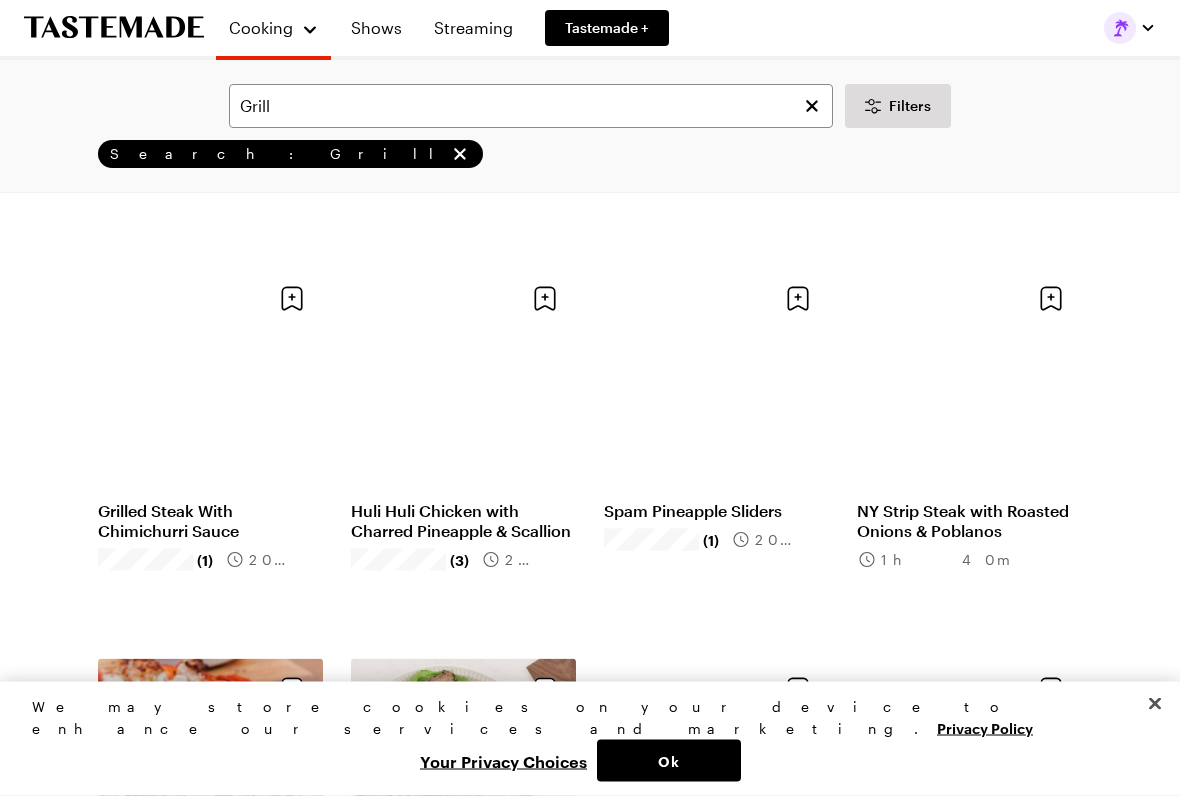 scroll, scrollTop: 551, scrollLeft: 0, axis: vertical 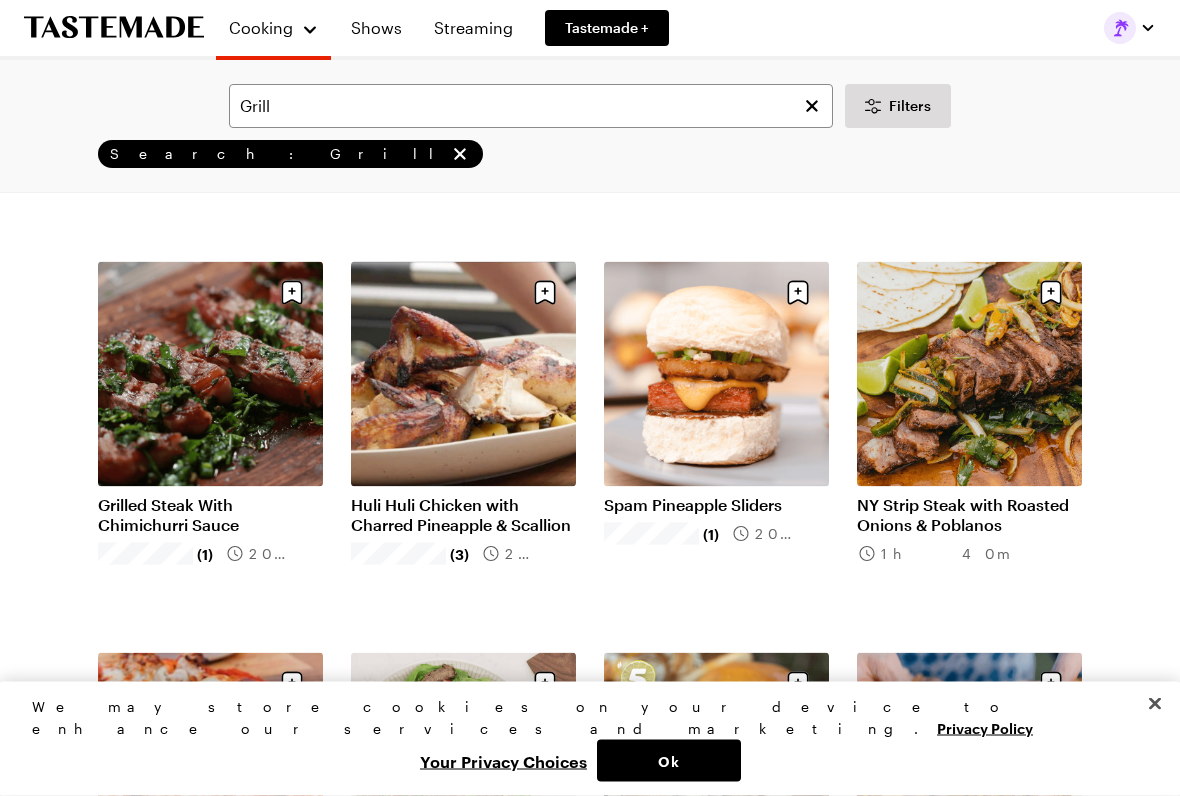 click on "Grilled Steak With Chimichurri Sauce" at bounding box center (210, 515) 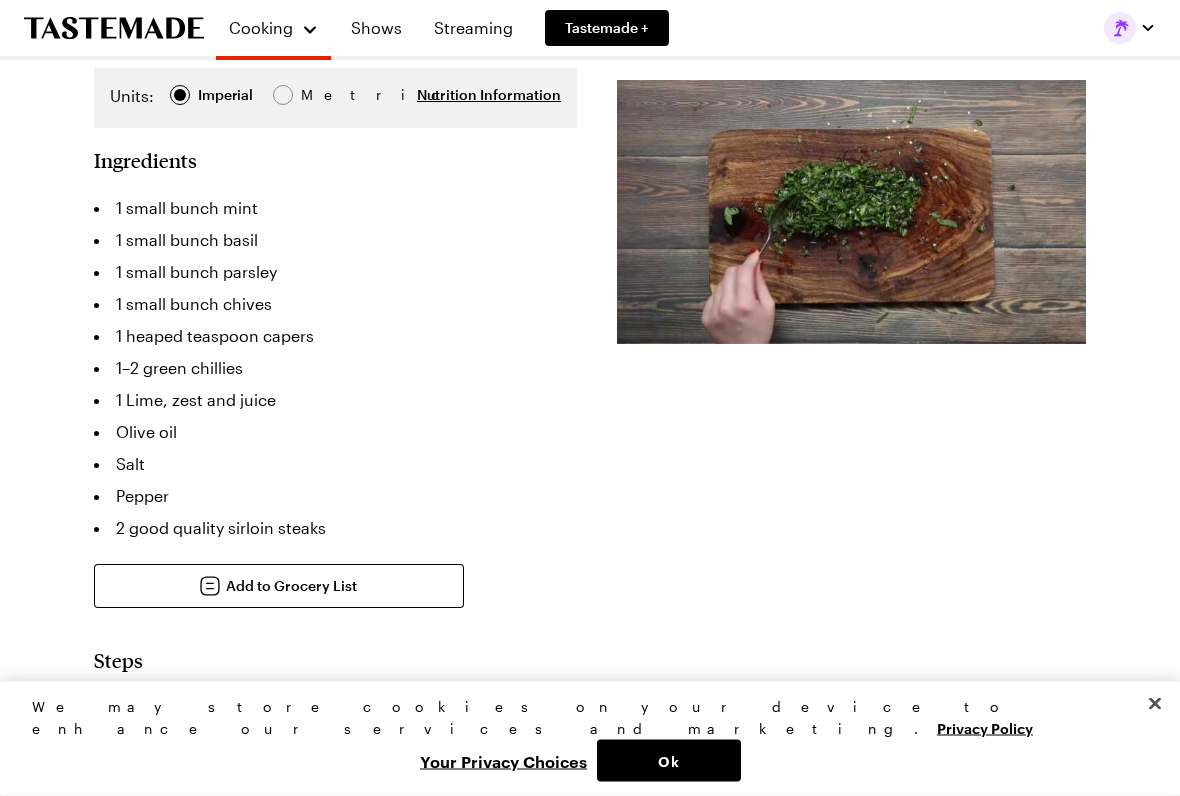 scroll, scrollTop: 0, scrollLeft: 0, axis: both 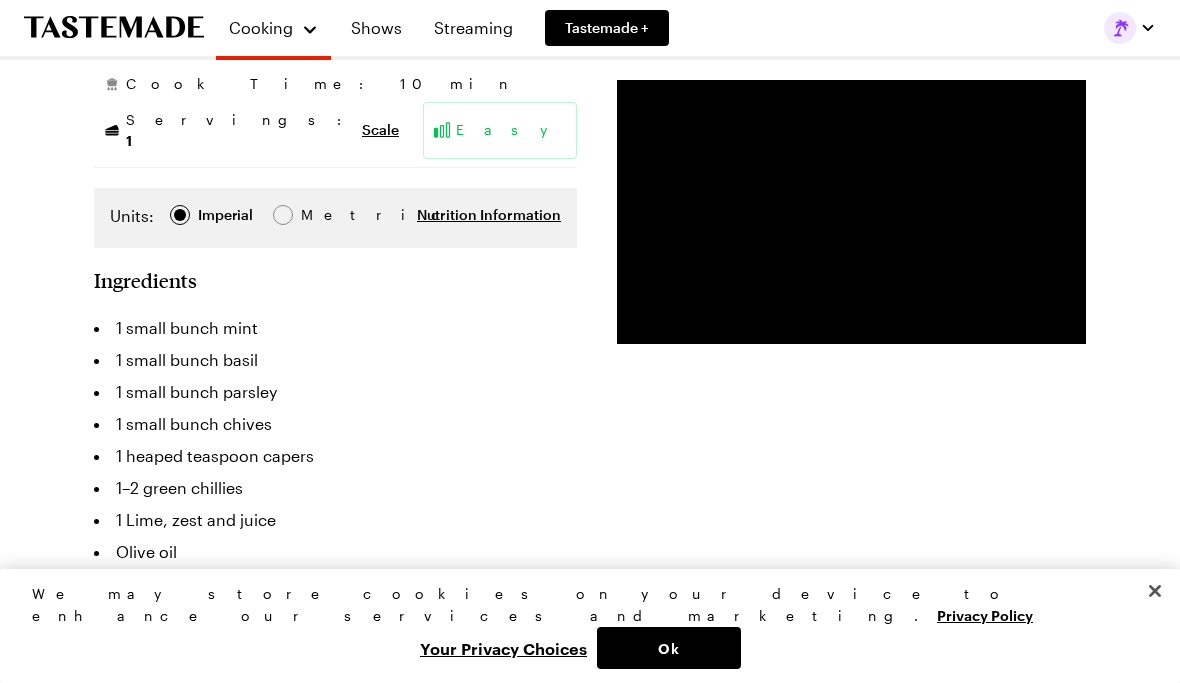 type on "x" 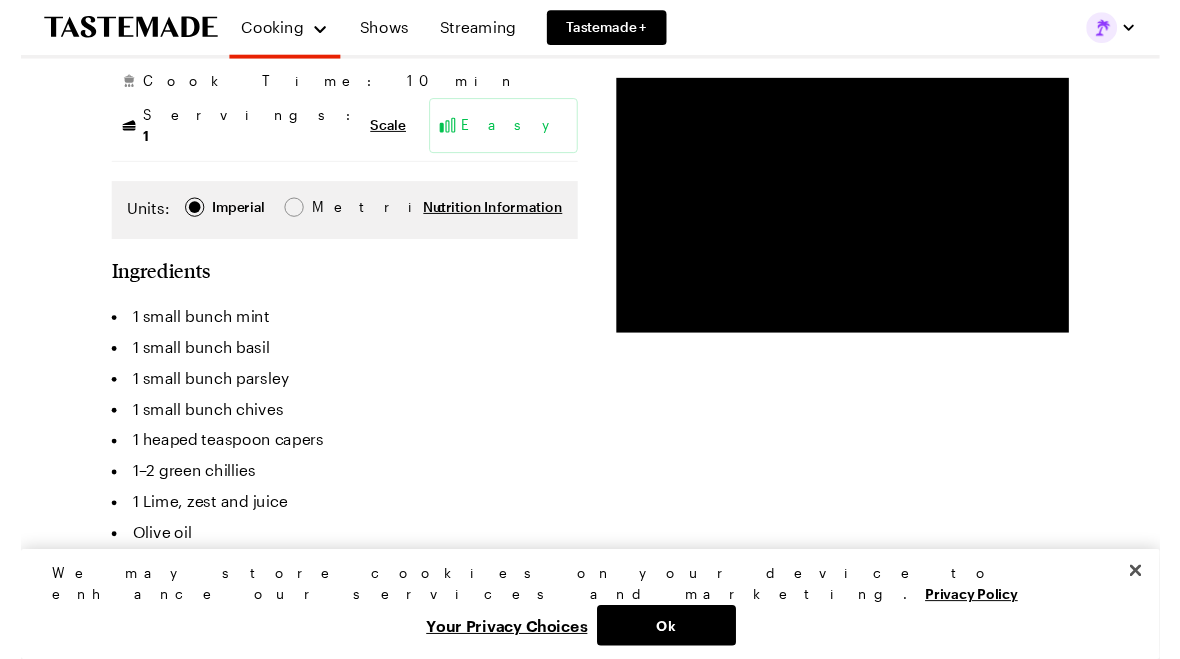 scroll, scrollTop: 545, scrollLeft: 0, axis: vertical 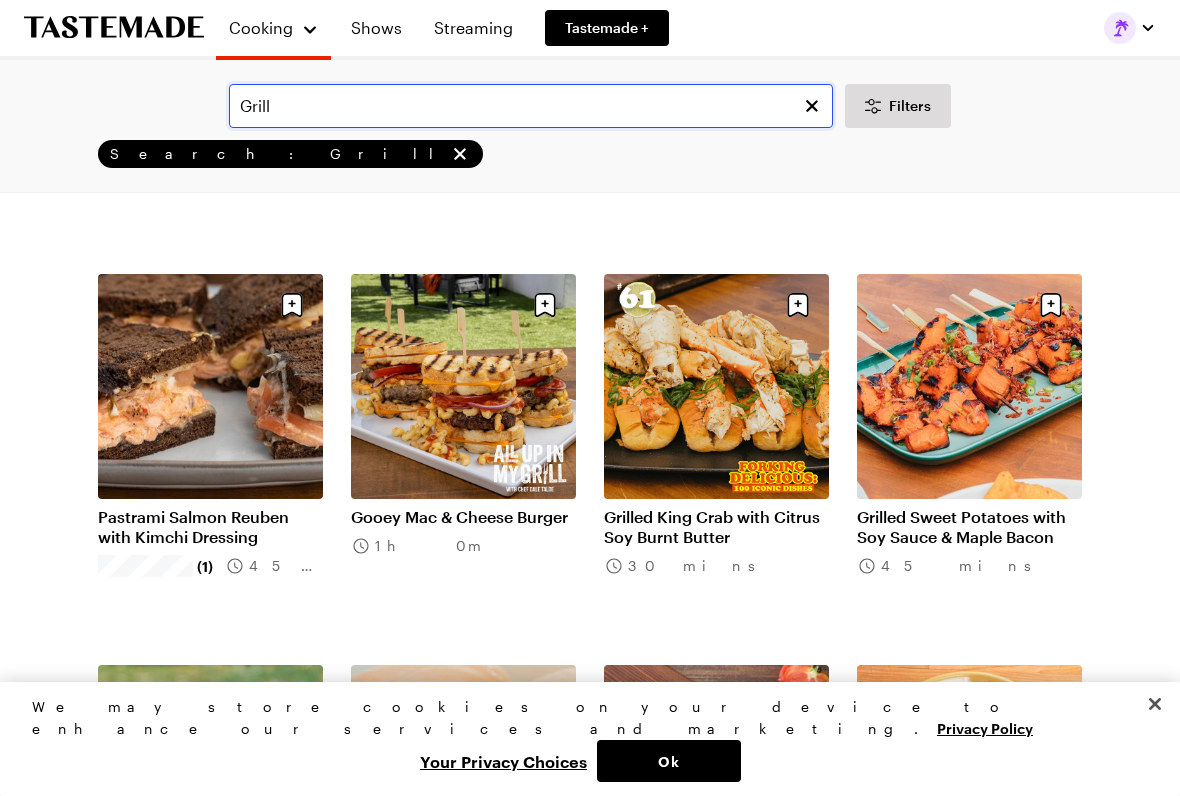 click on "Grill" at bounding box center (531, 106) 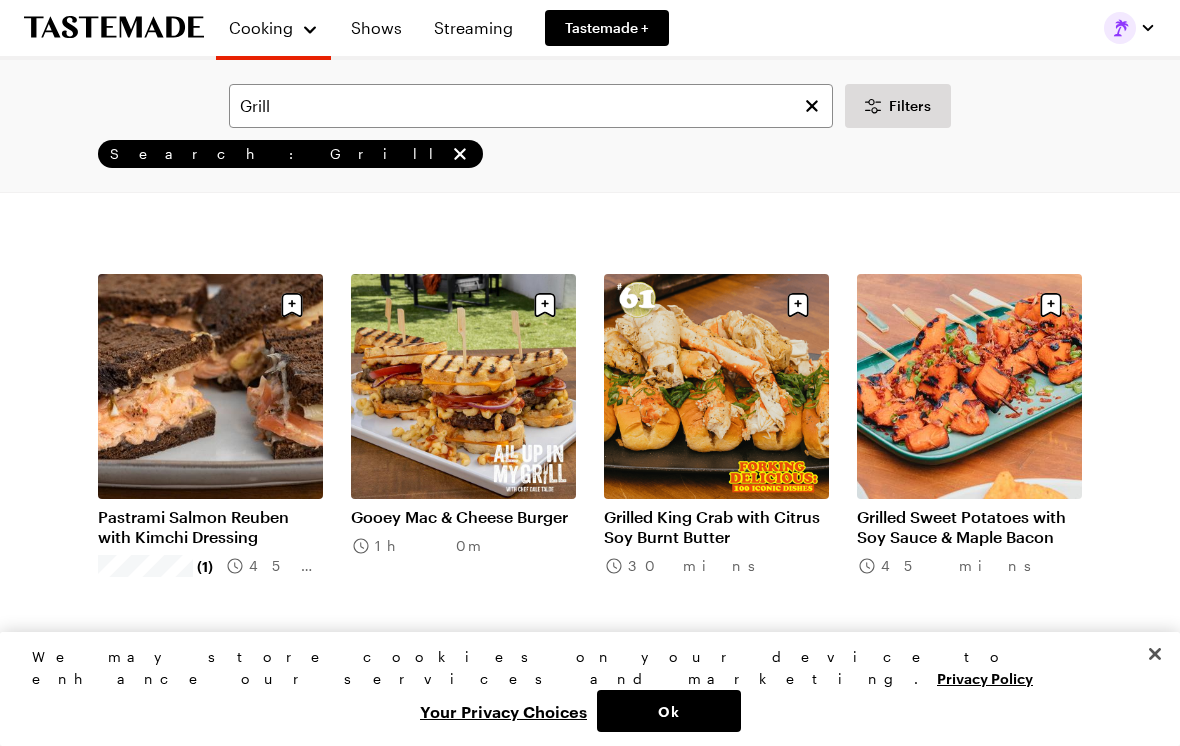 click on "Grill Filters" at bounding box center [590, 106] 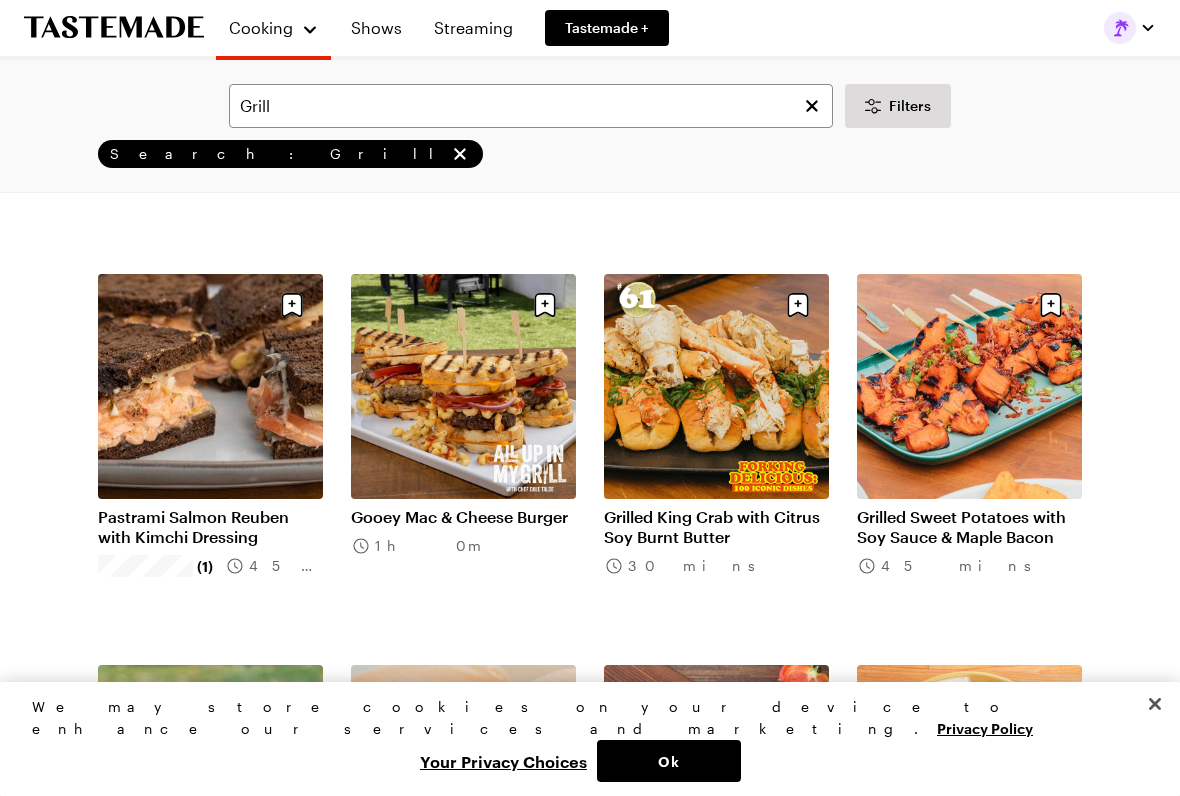 click 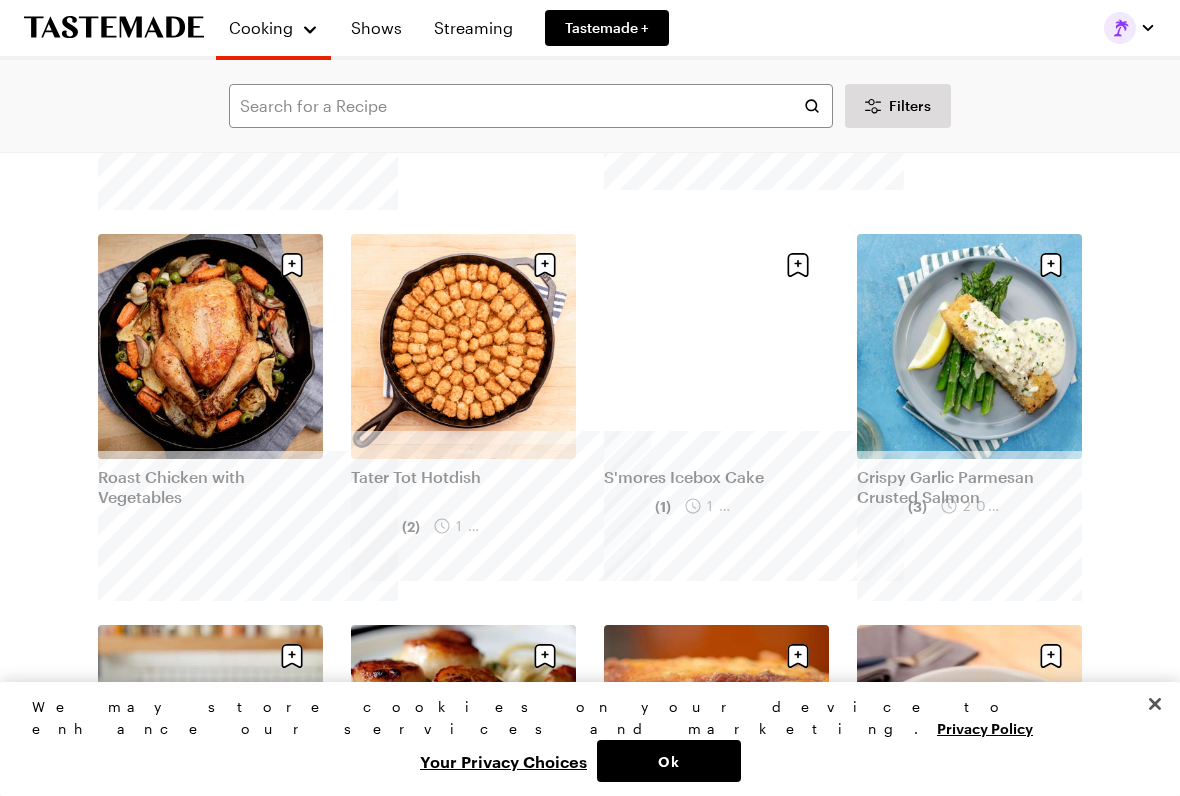 scroll, scrollTop: 0, scrollLeft: 0, axis: both 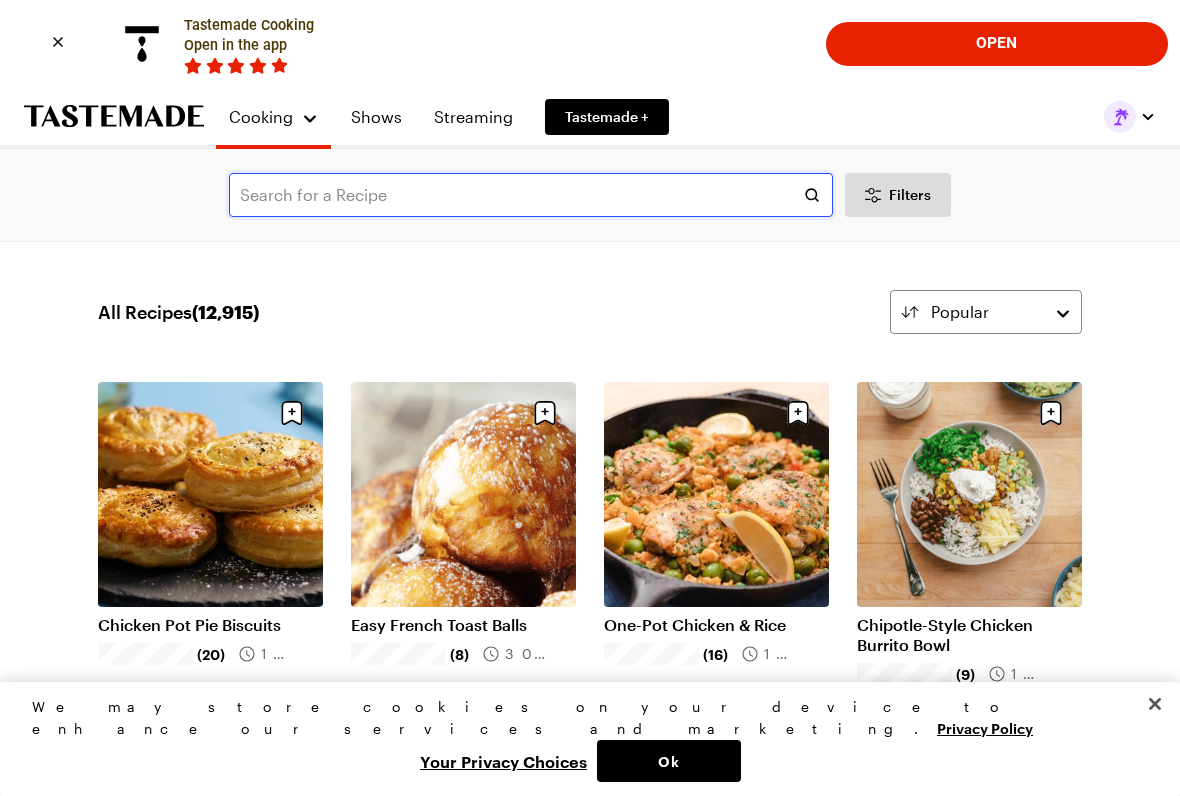 click at bounding box center [531, 195] 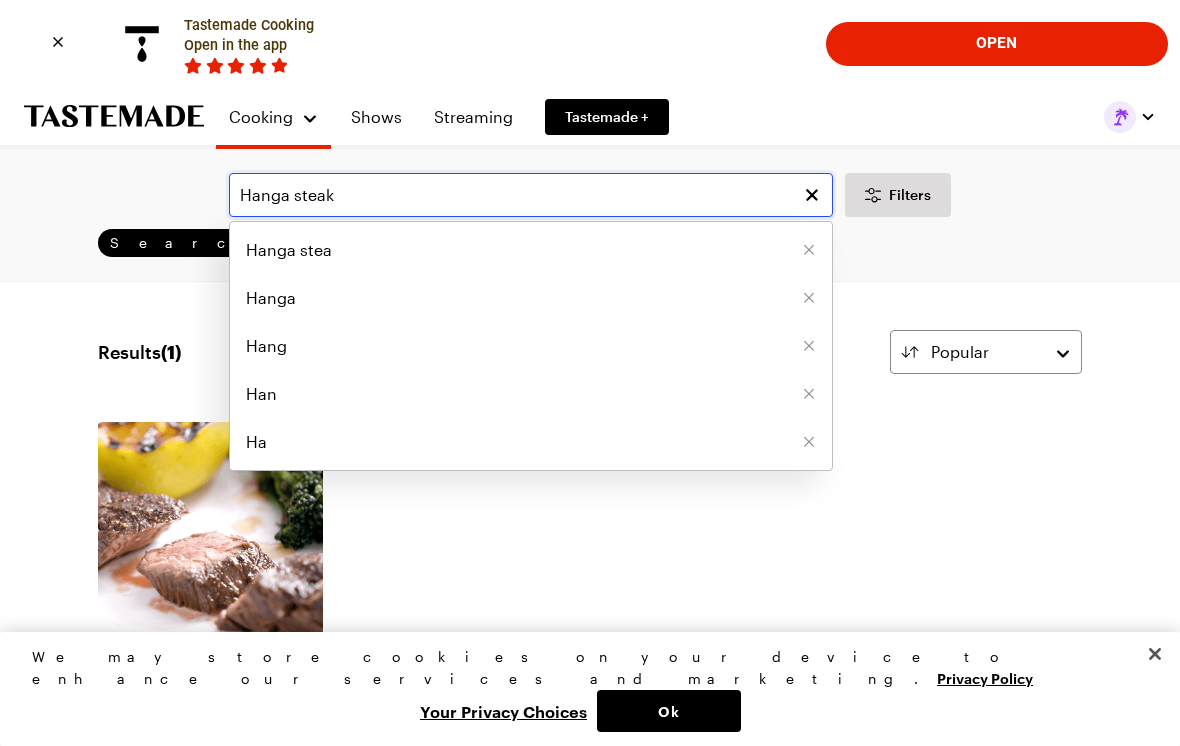 type on "Hanga steak" 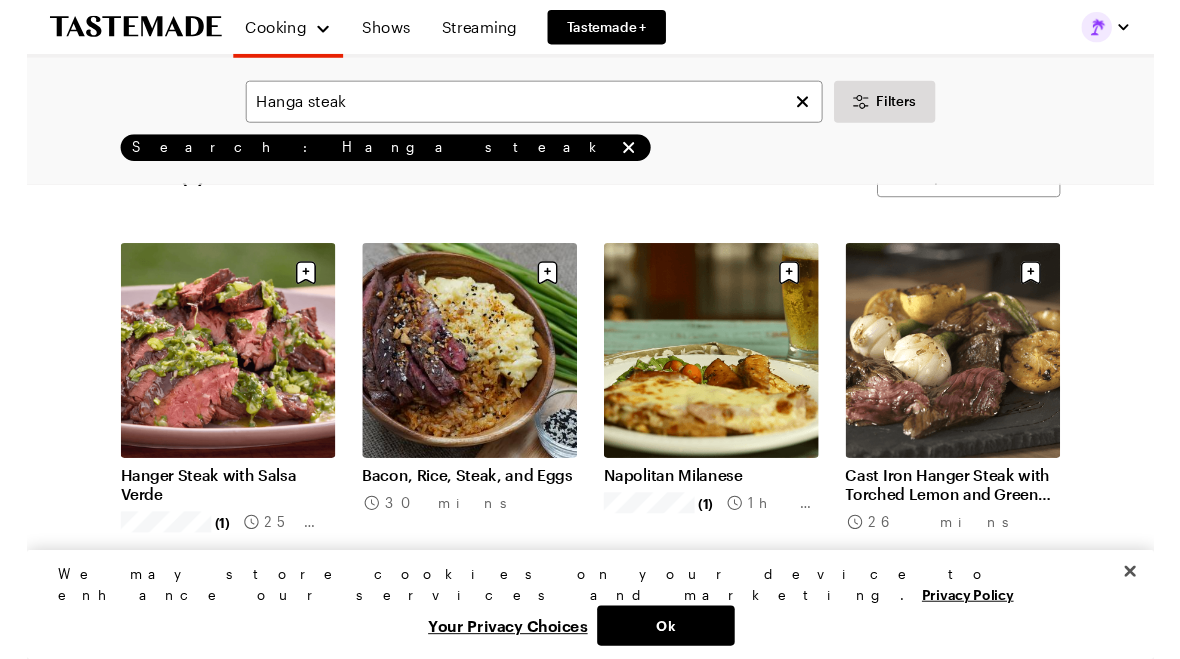 scroll, scrollTop: 169, scrollLeft: 0, axis: vertical 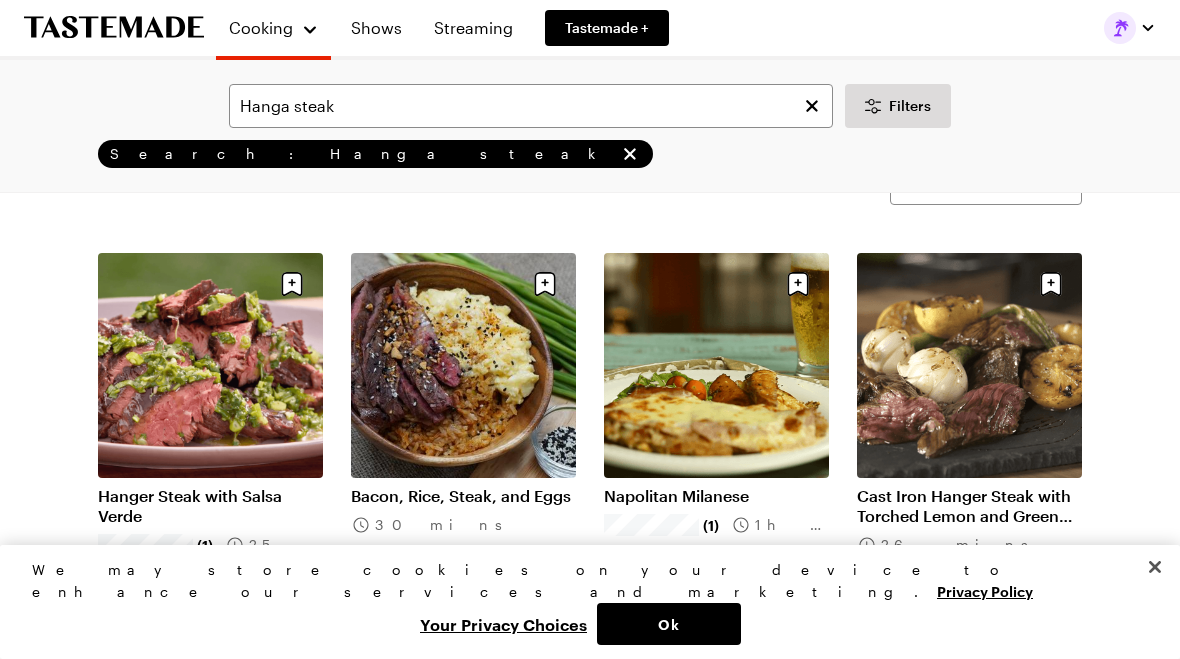 click 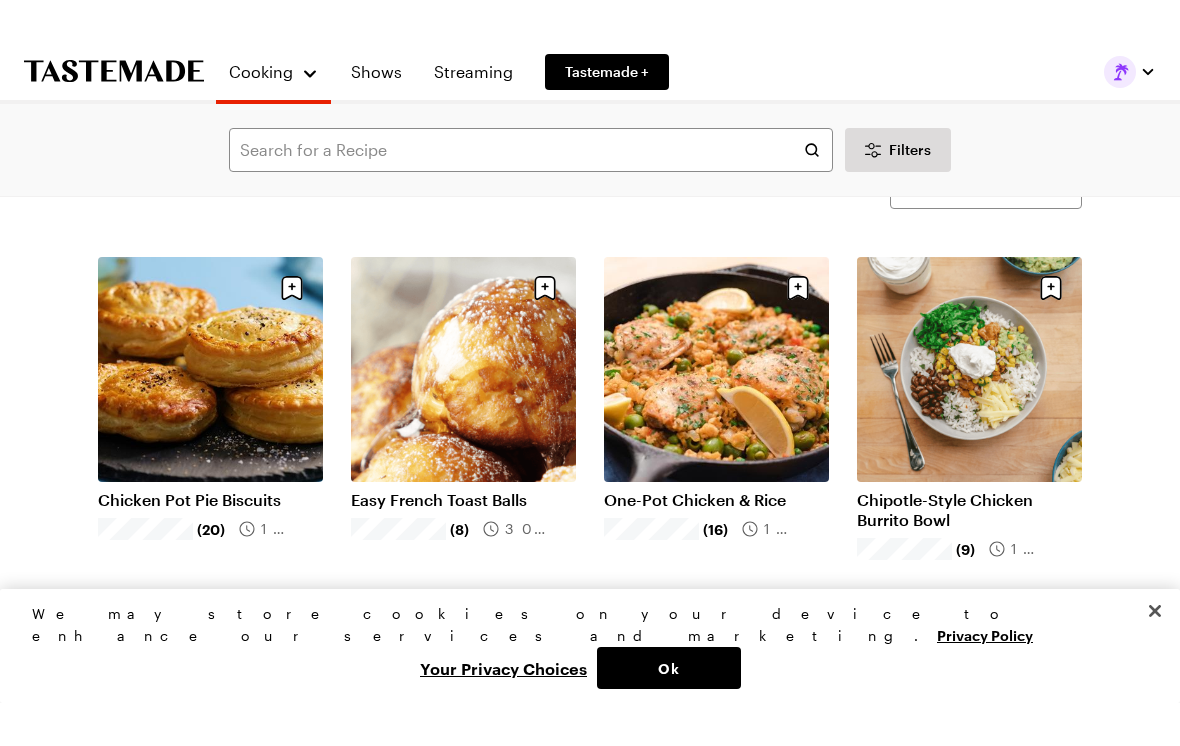 scroll, scrollTop: 0, scrollLeft: 0, axis: both 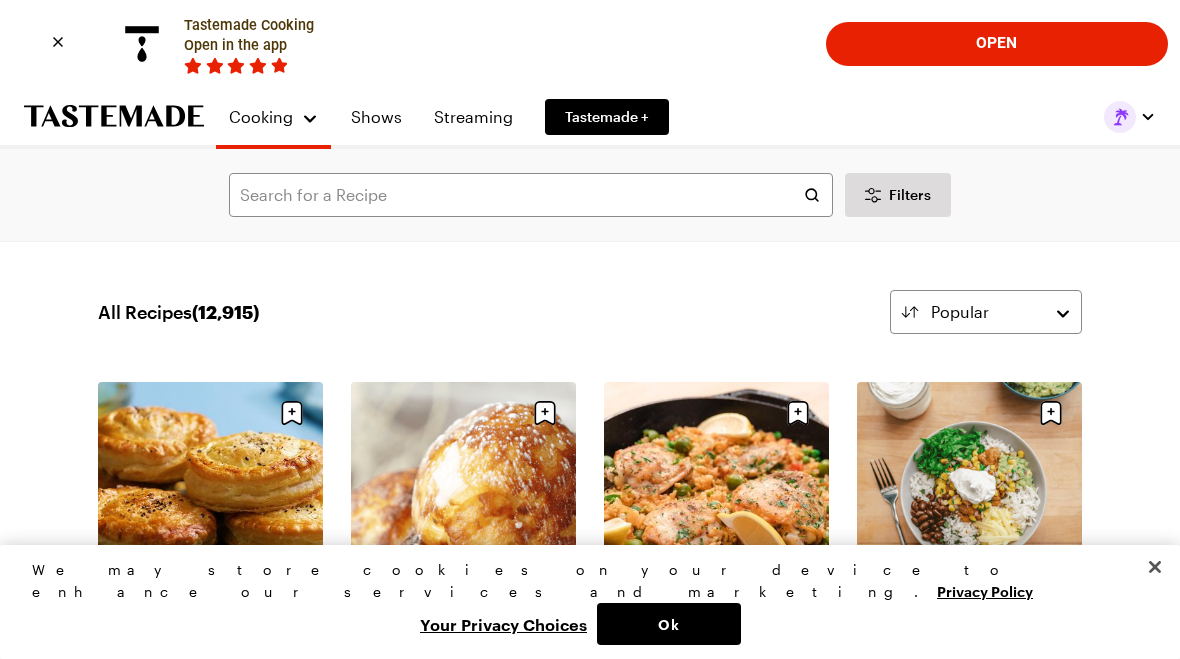click on "Tastemade +" at bounding box center (607, 117) 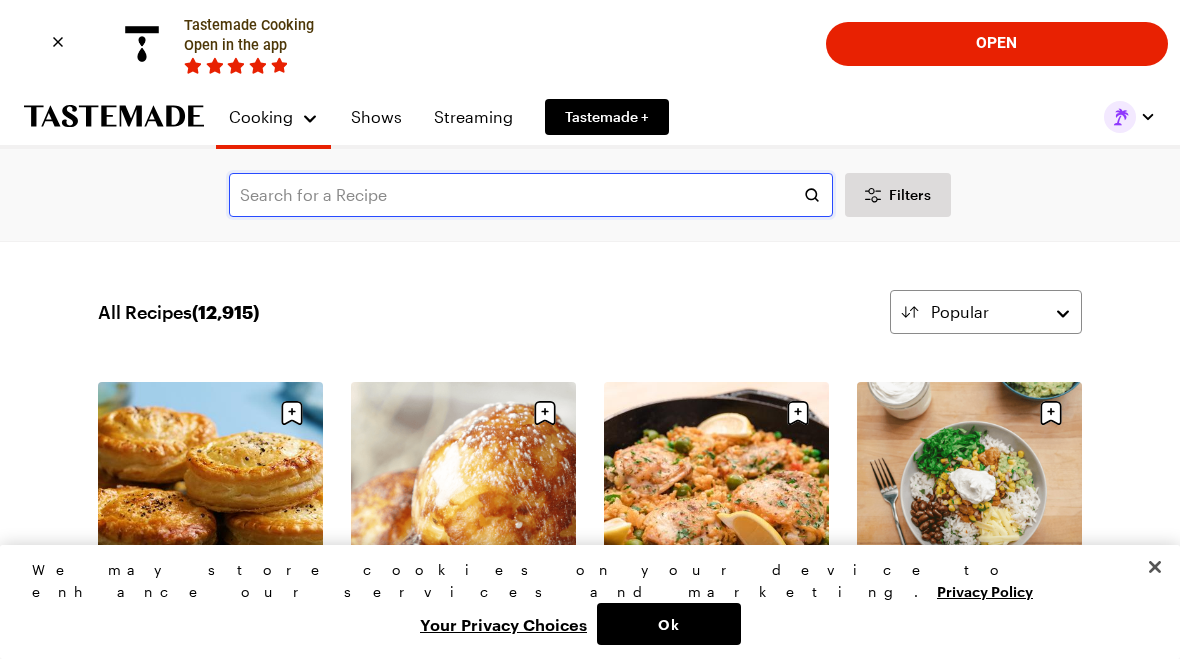 click at bounding box center (531, 195) 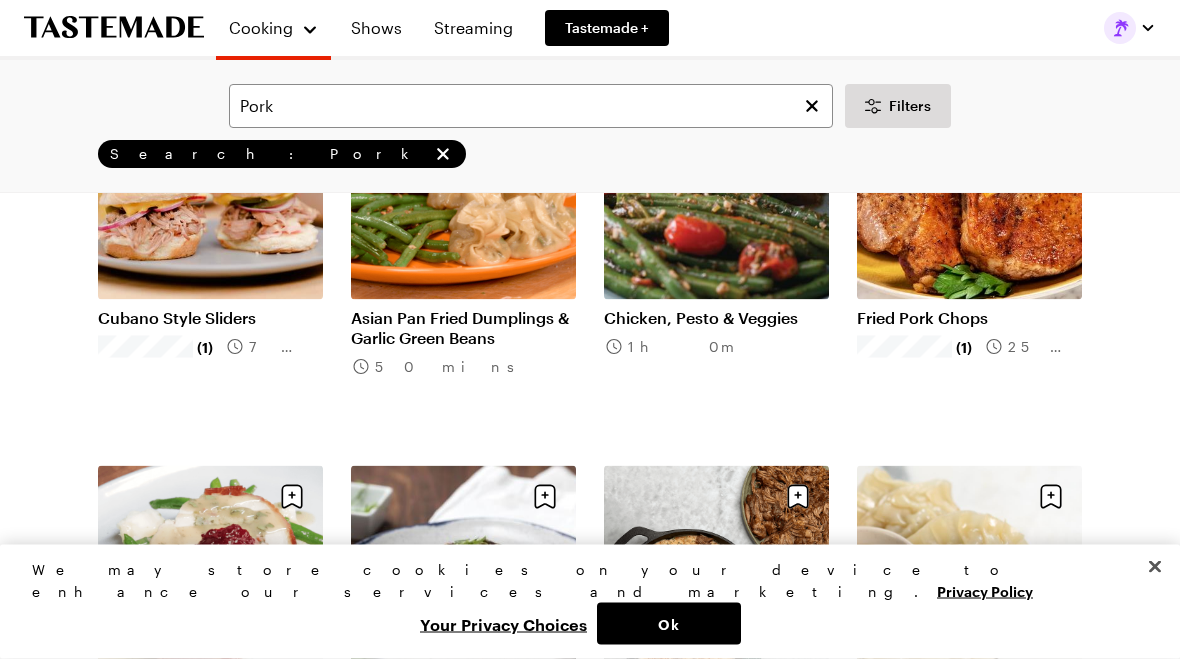scroll, scrollTop: 660, scrollLeft: 0, axis: vertical 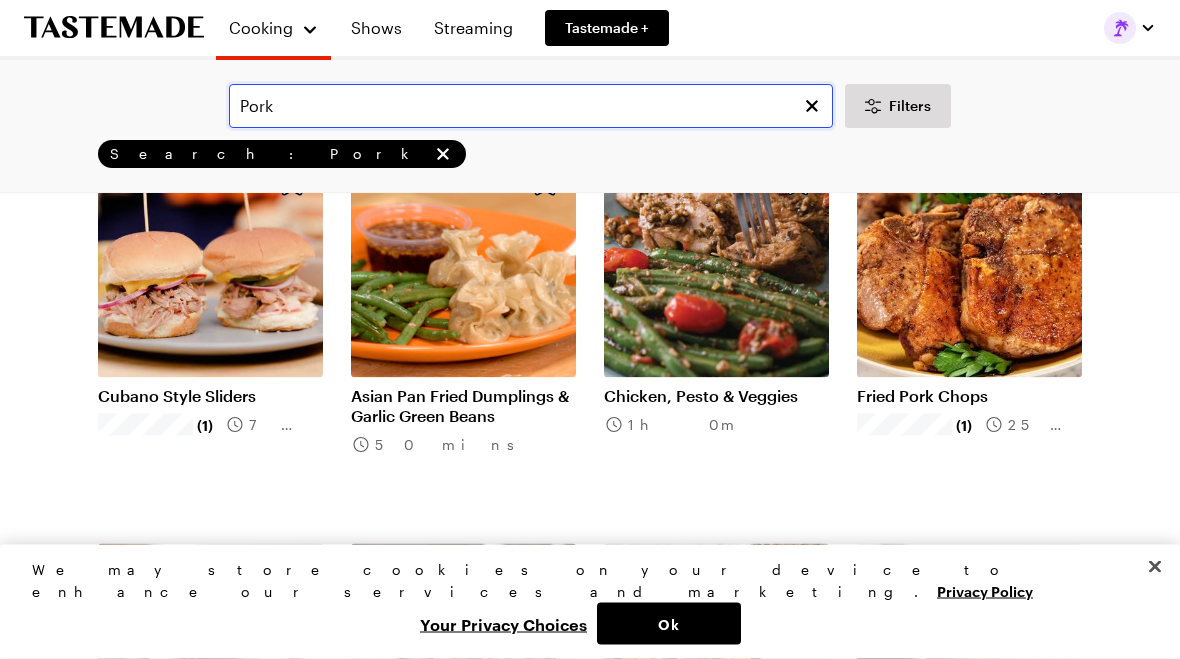 click on "Pork" at bounding box center [531, 106] 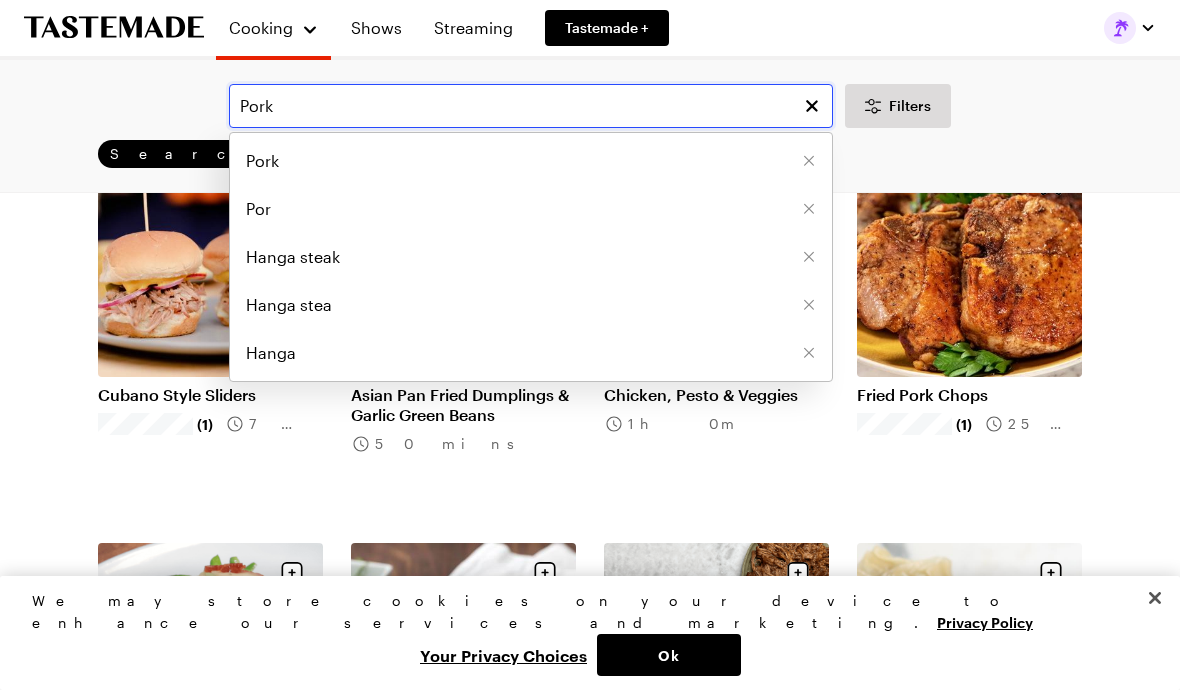 scroll, scrollTop: 660, scrollLeft: 0, axis: vertical 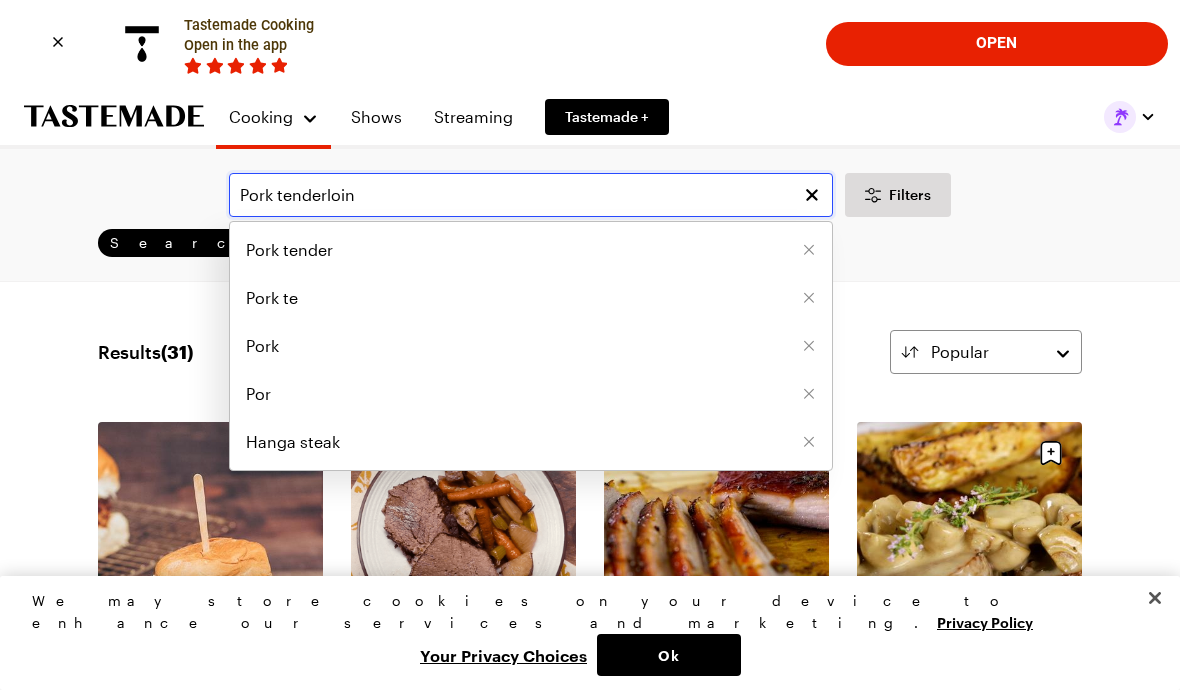 type on "Pork tenderloin" 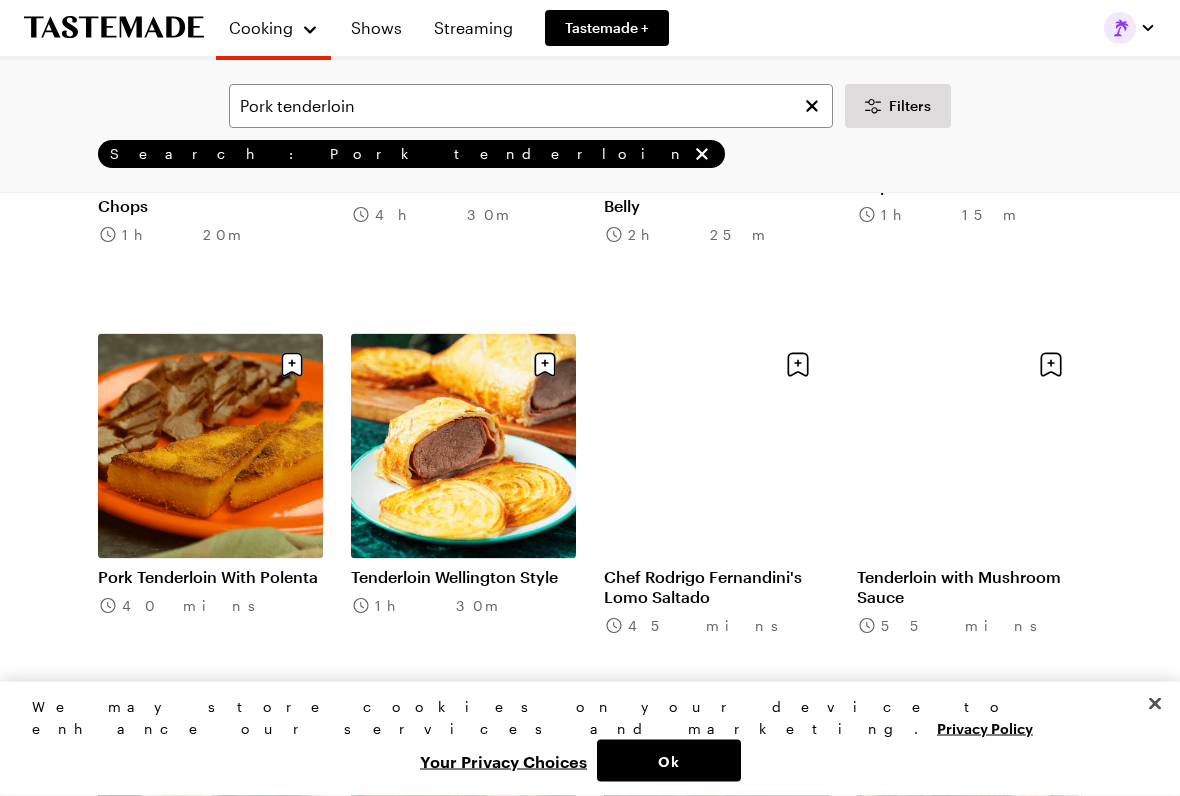 scroll, scrollTop: 1275, scrollLeft: 0, axis: vertical 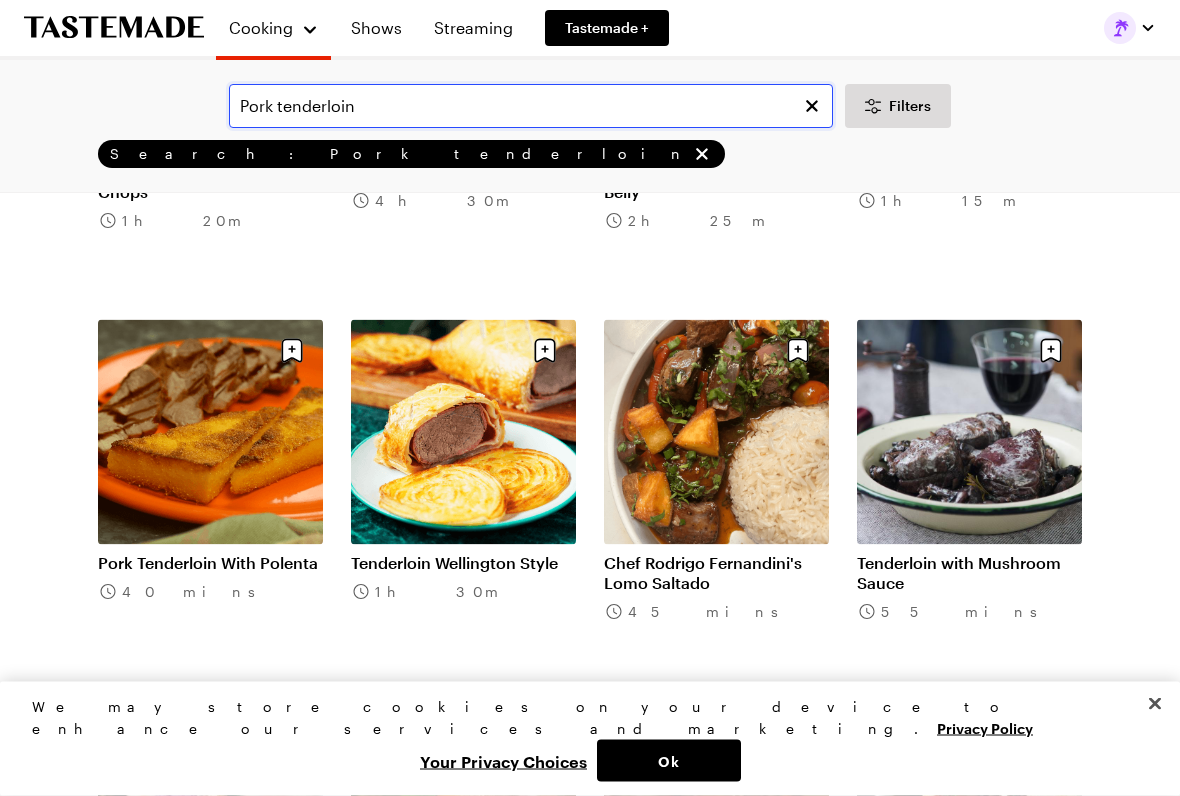 click on "Pork tenderloin" at bounding box center [531, 106] 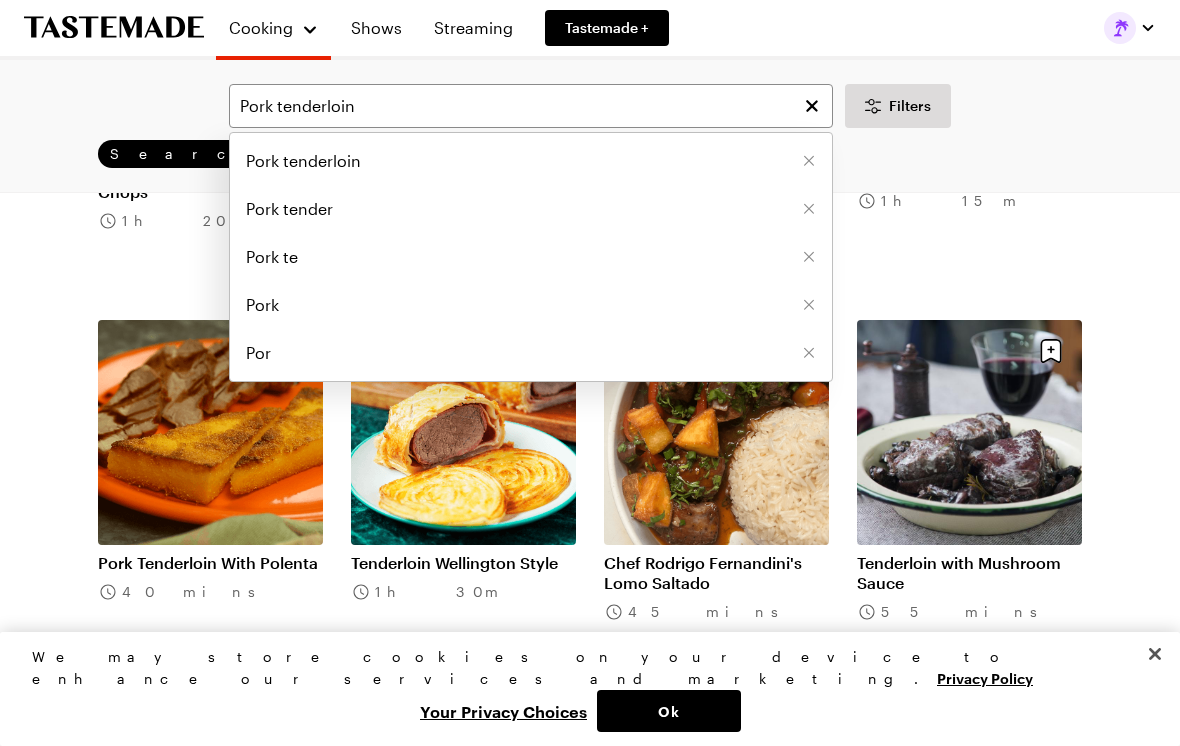 click at bounding box center (812, 106) 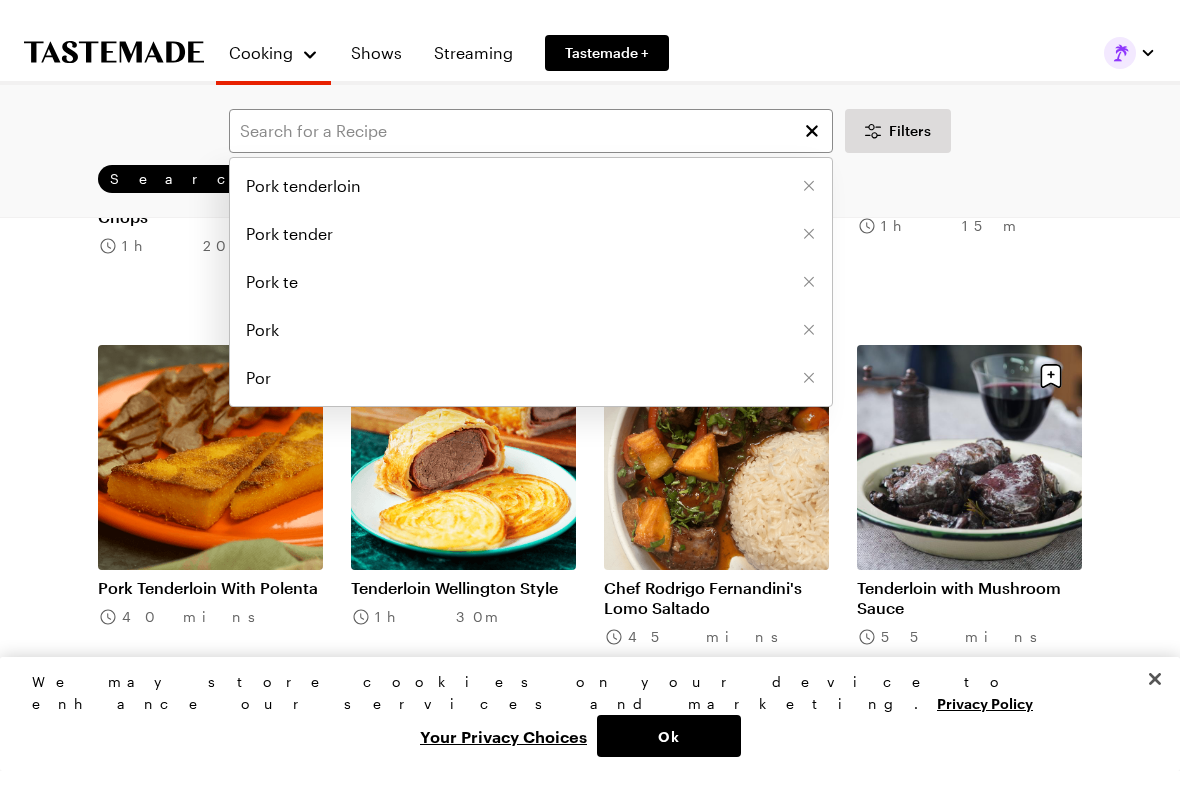 scroll, scrollTop: 1276, scrollLeft: 0, axis: vertical 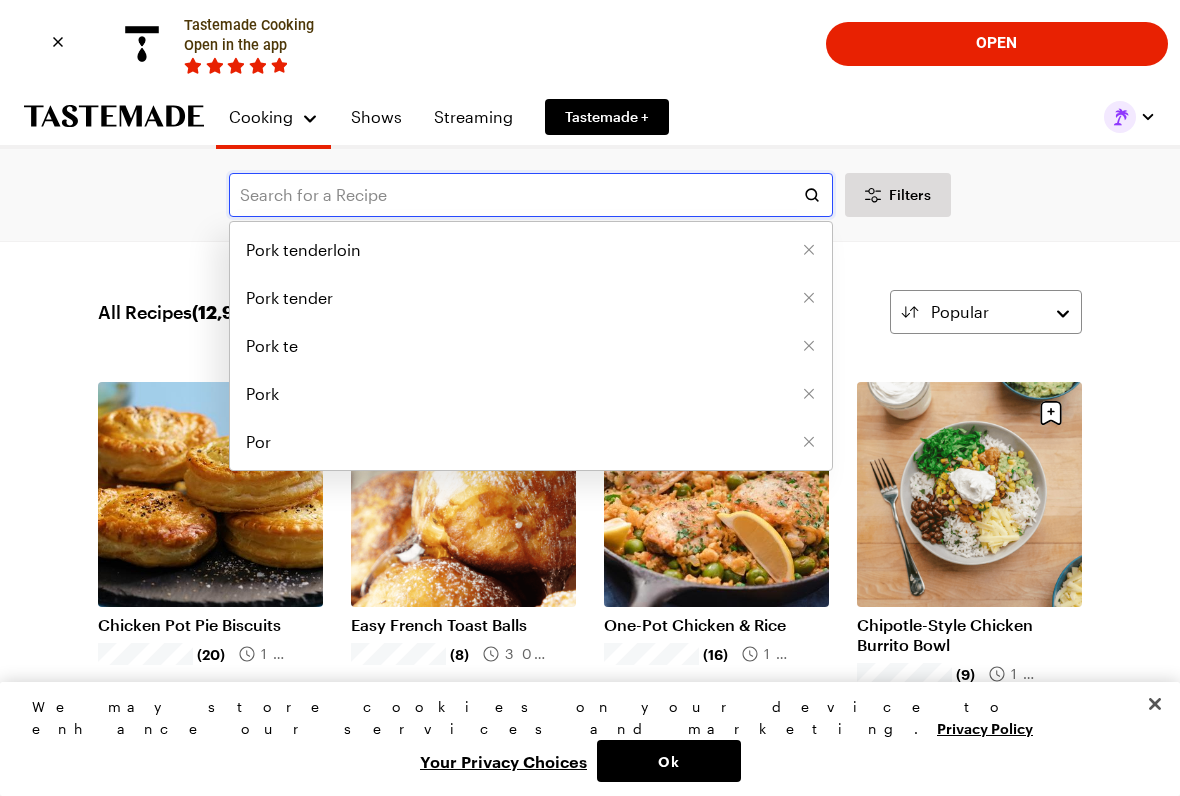 click at bounding box center (531, 195) 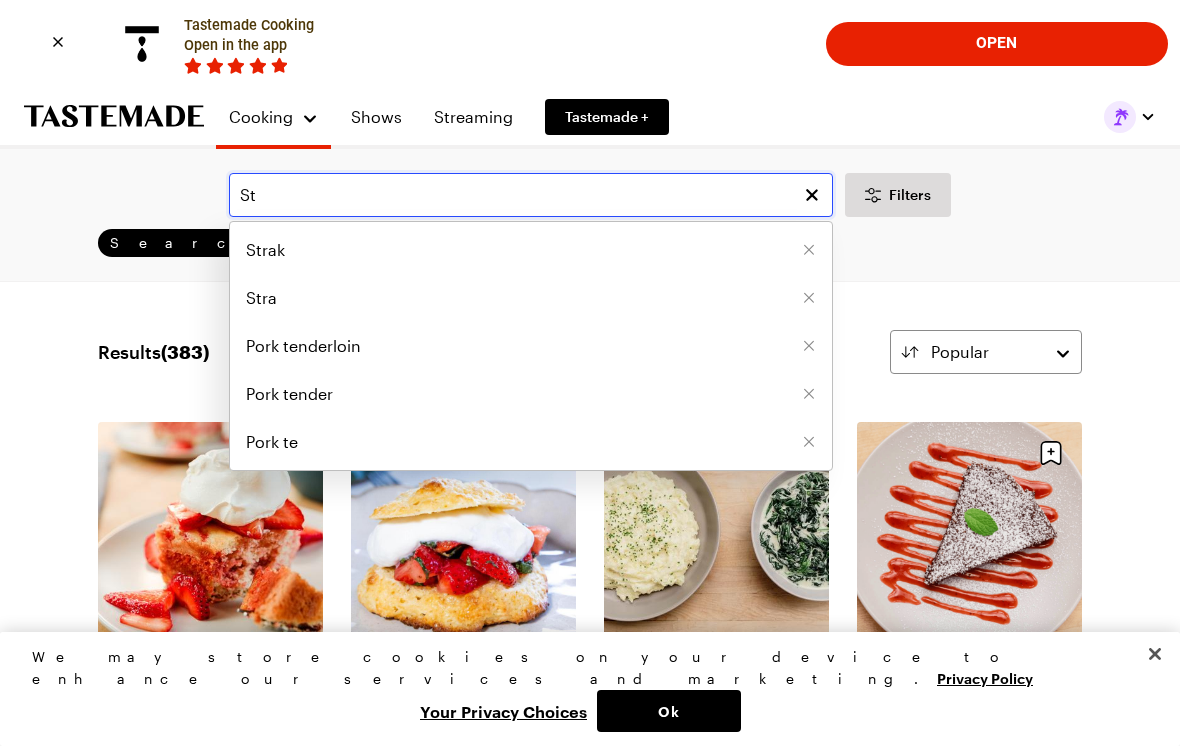 type on "S" 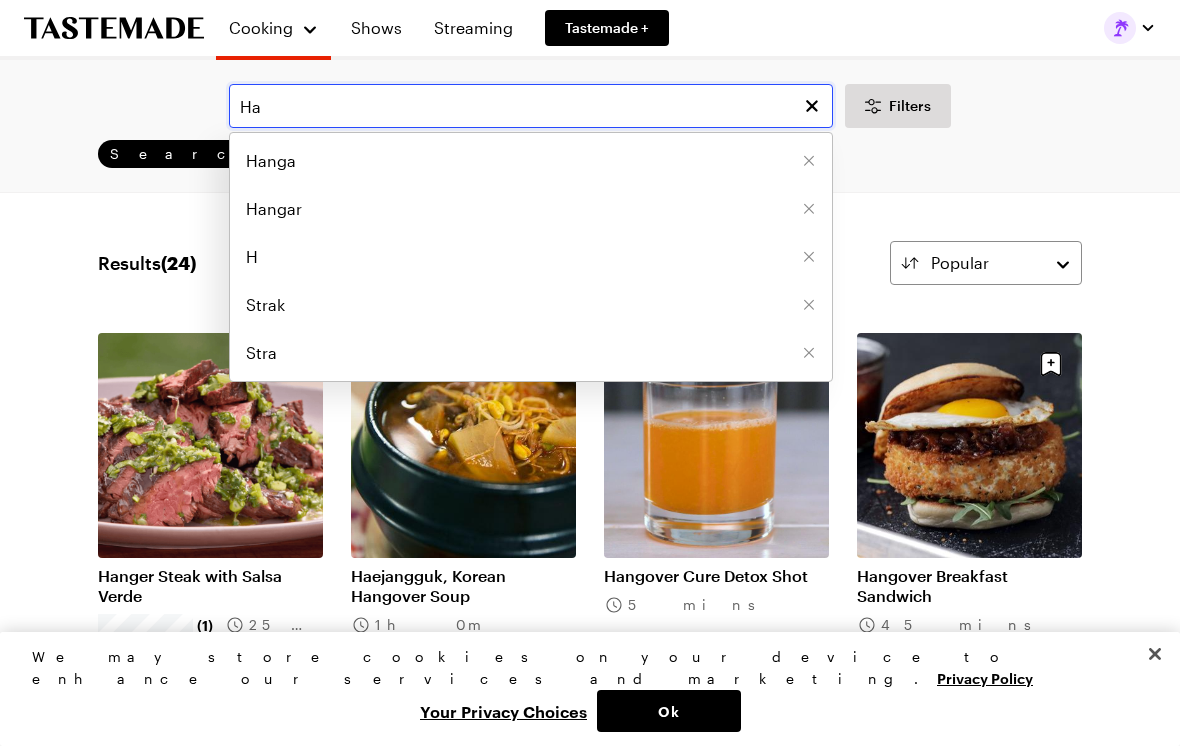 type on "H" 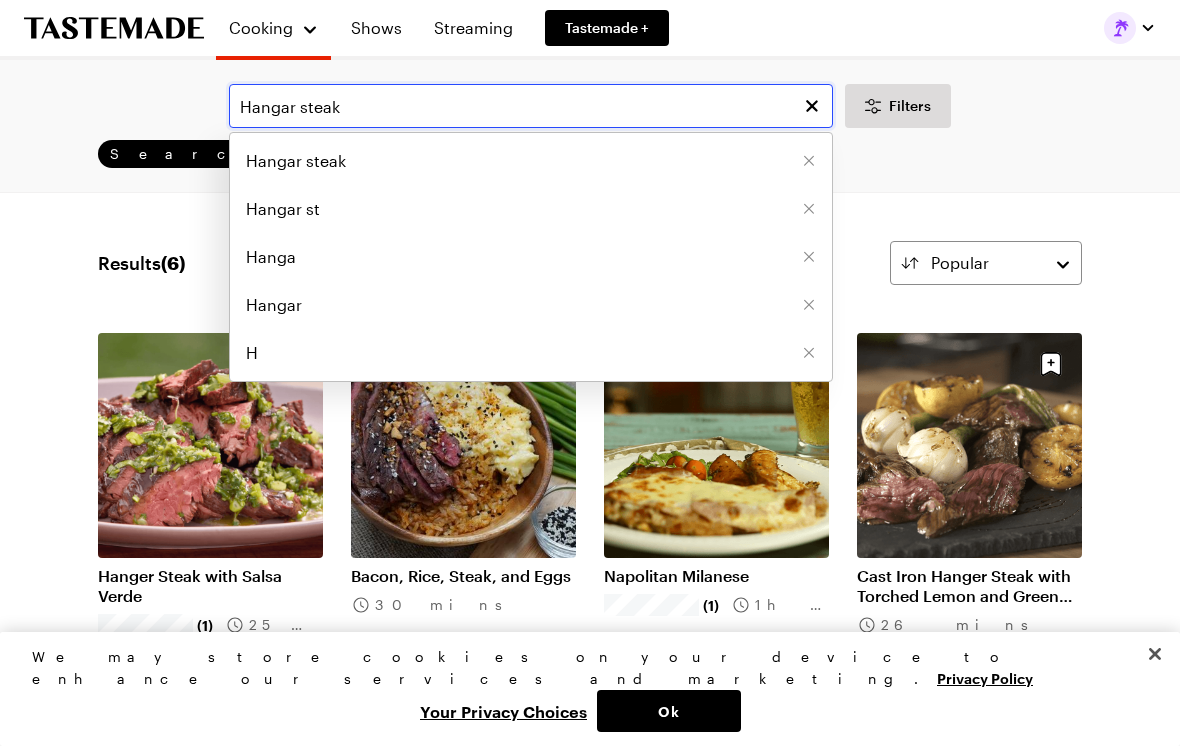 type on "Hangar steak" 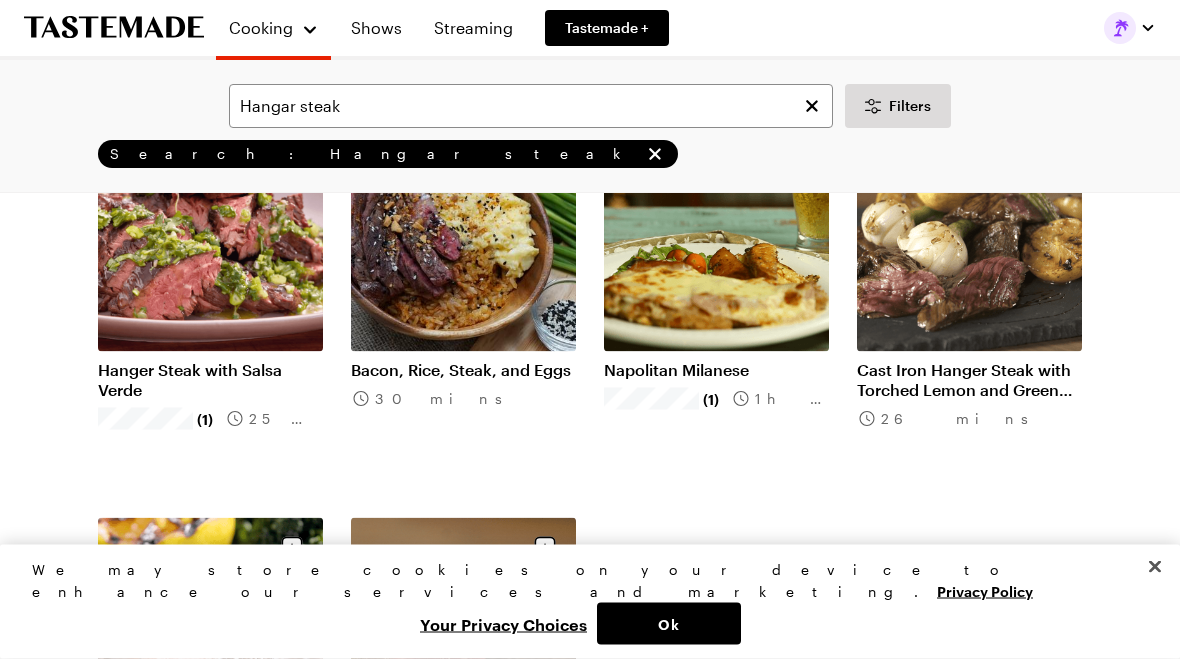 scroll, scrollTop: 296, scrollLeft: 0, axis: vertical 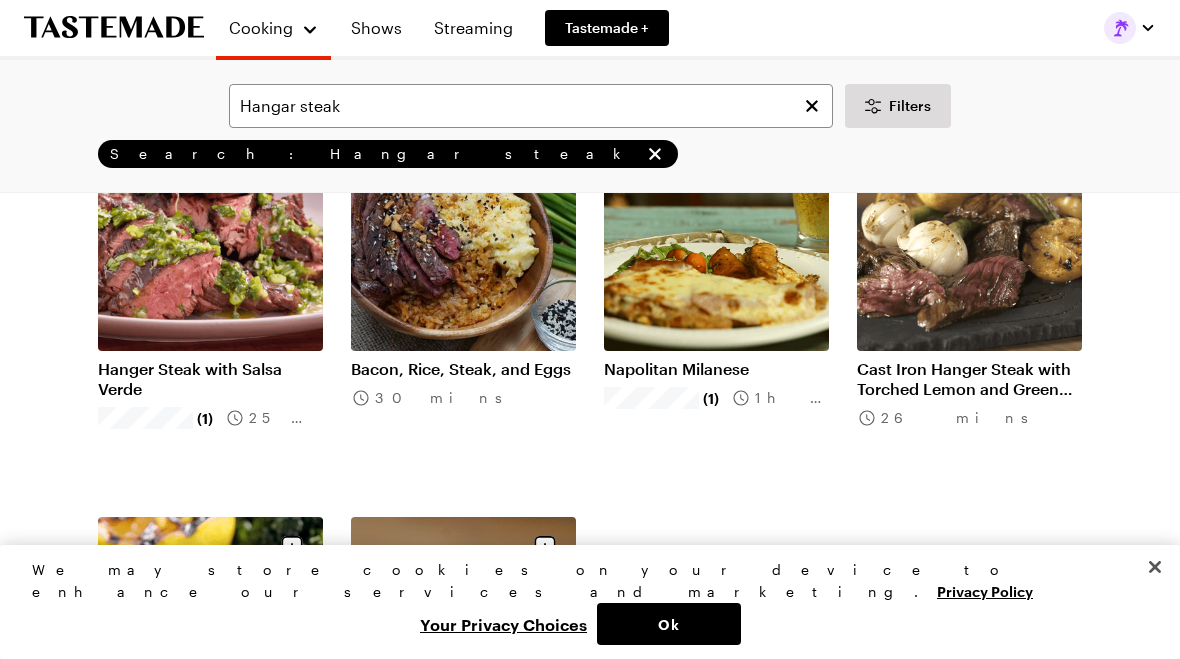 click on "Hanger Steak with Salsa Verde" at bounding box center (210, 379) 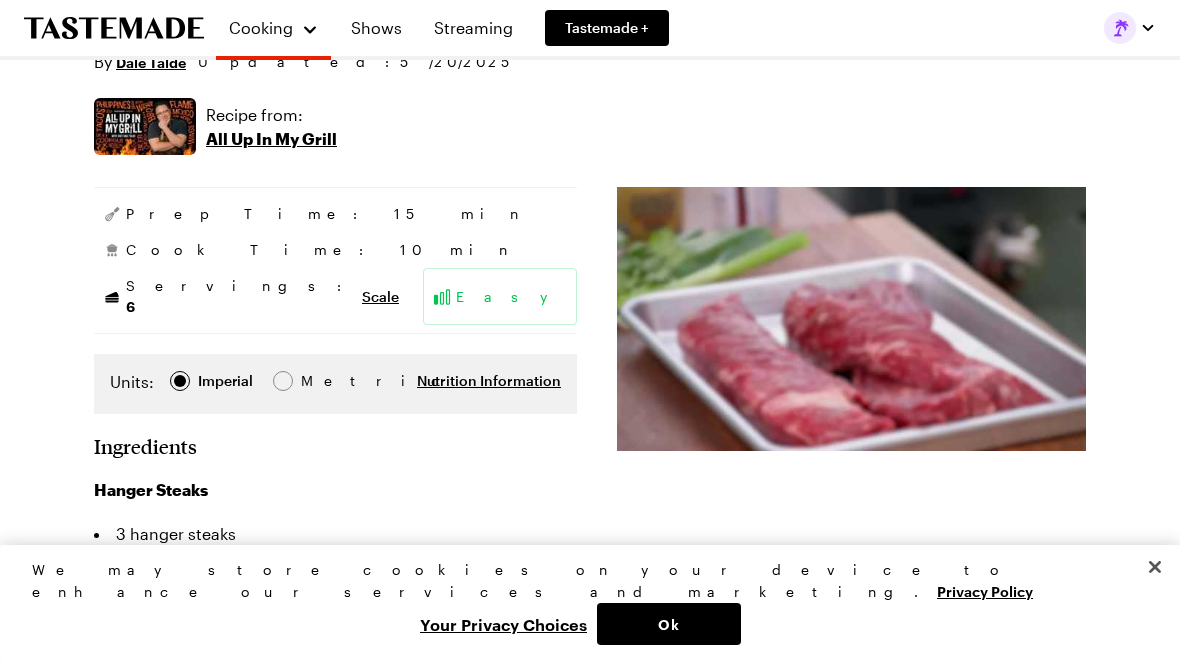 scroll, scrollTop: 0, scrollLeft: 0, axis: both 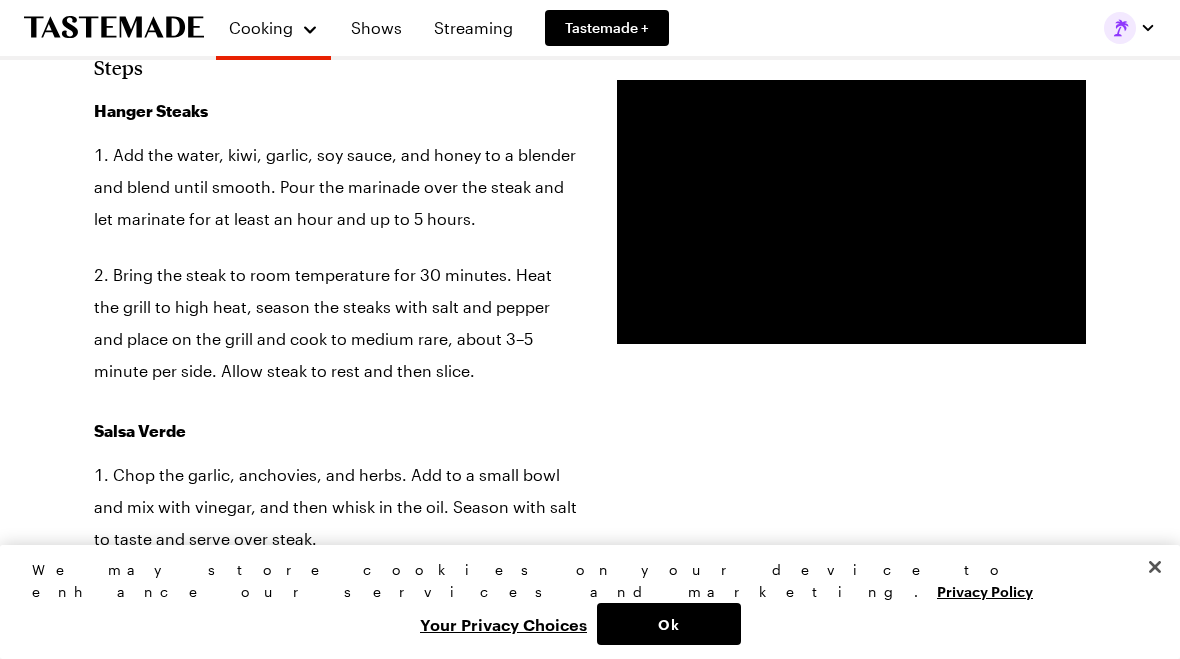 type on "x" 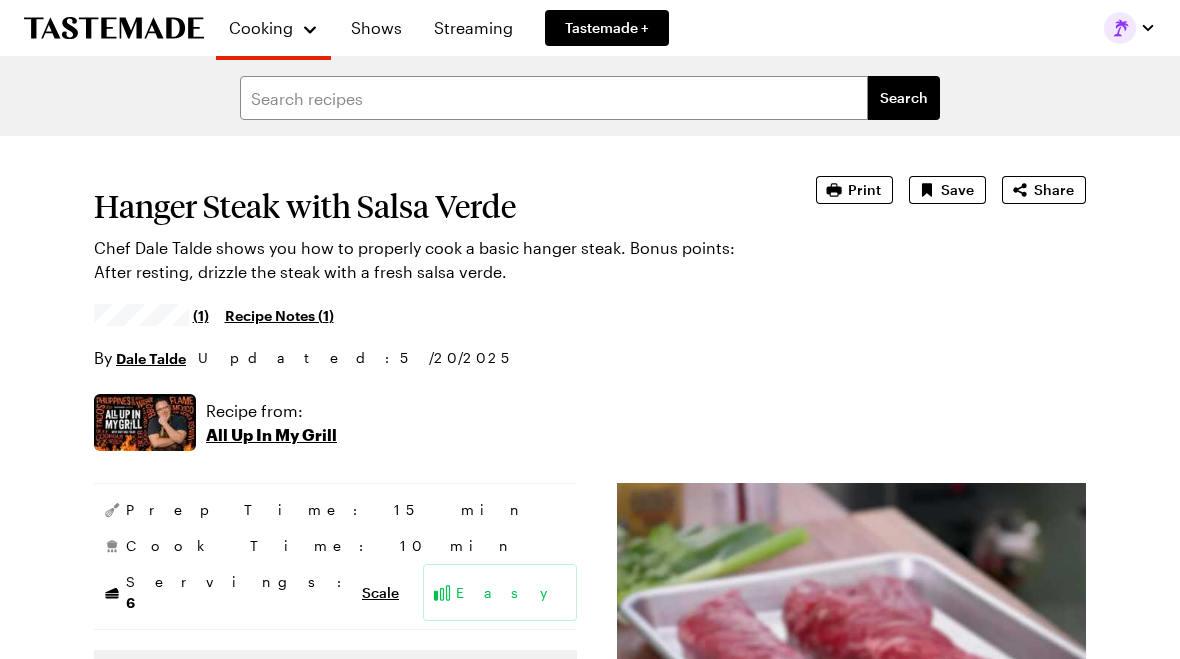 scroll, scrollTop: 0, scrollLeft: 0, axis: both 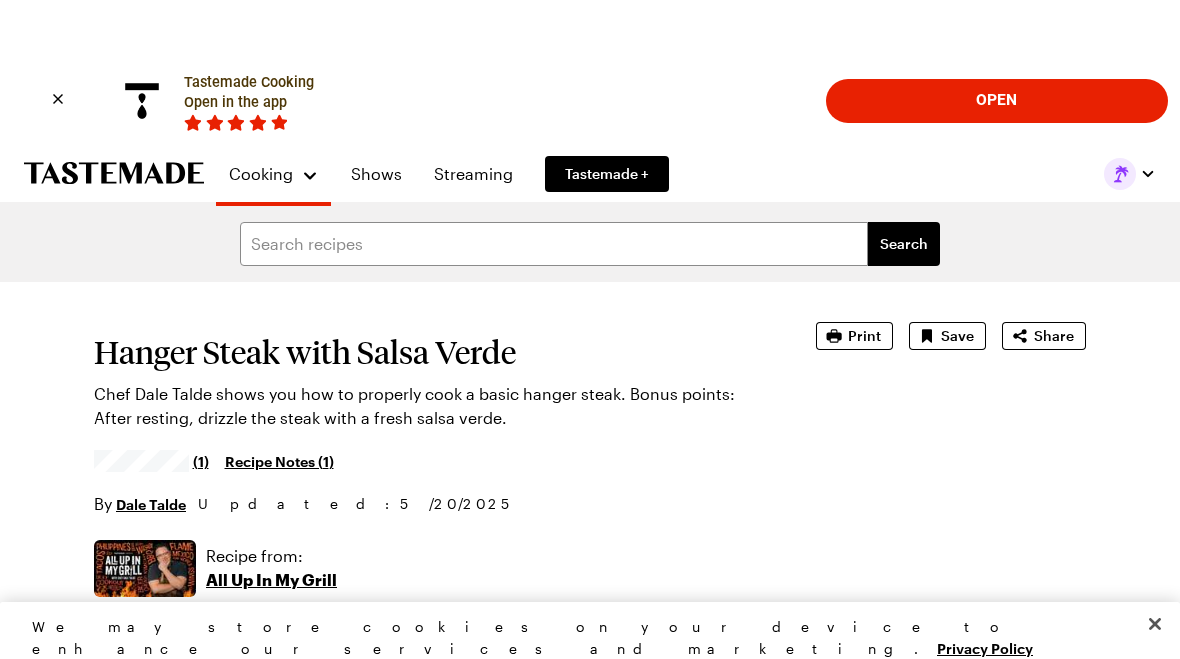 type on "x" 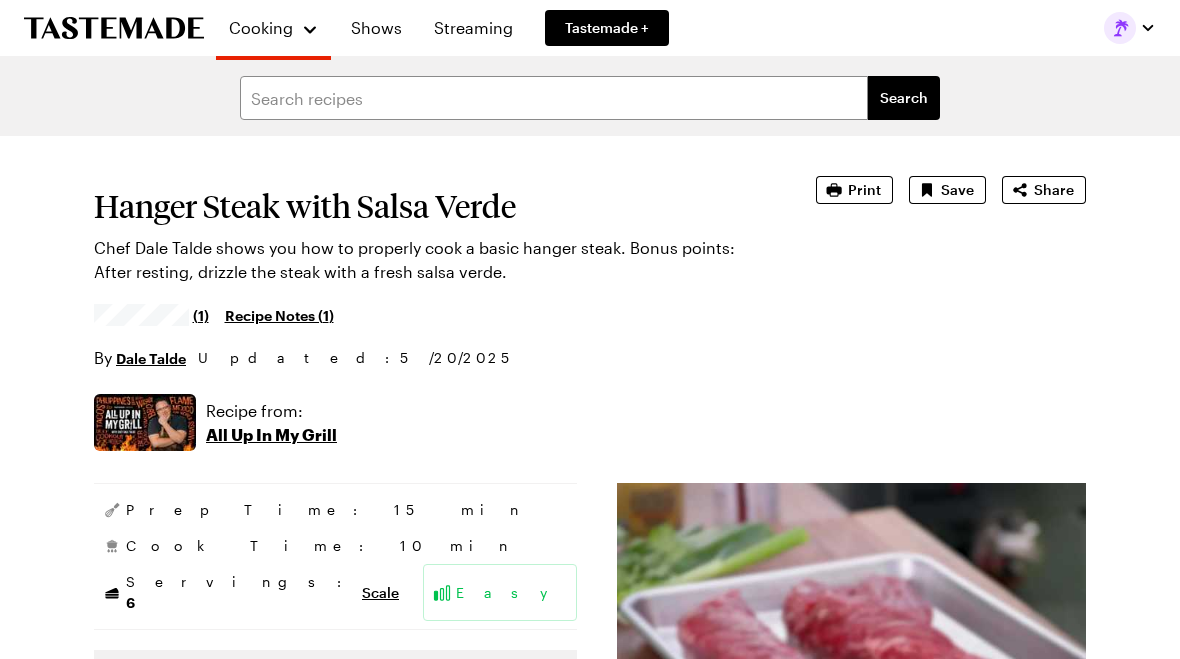scroll, scrollTop: 0, scrollLeft: 0, axis: both 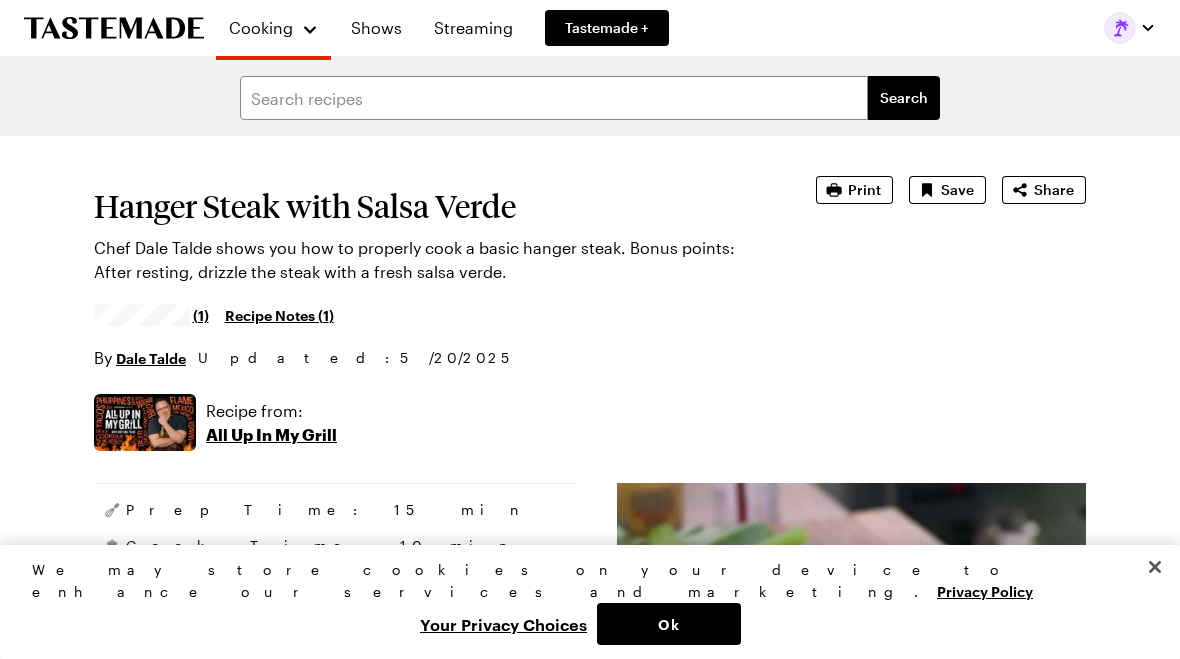 type on "x" 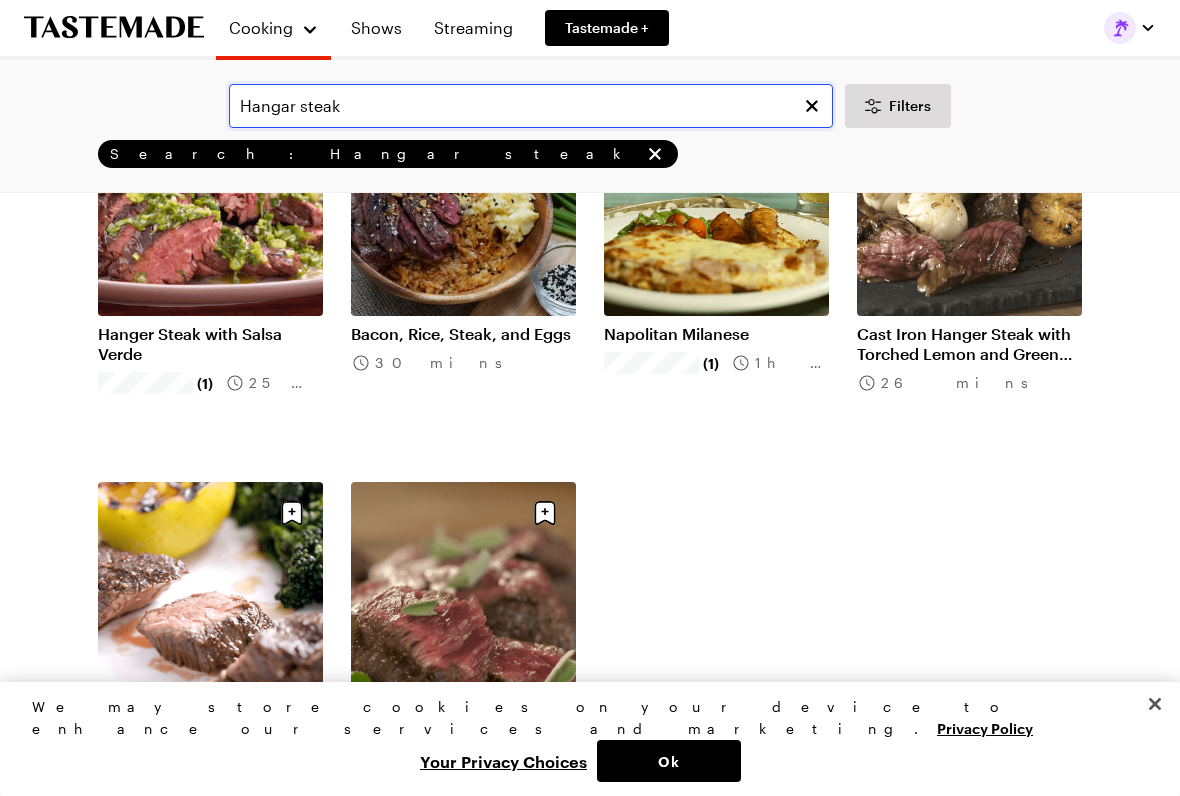 click on "Hangar steak" at bounding box center [531, 106] 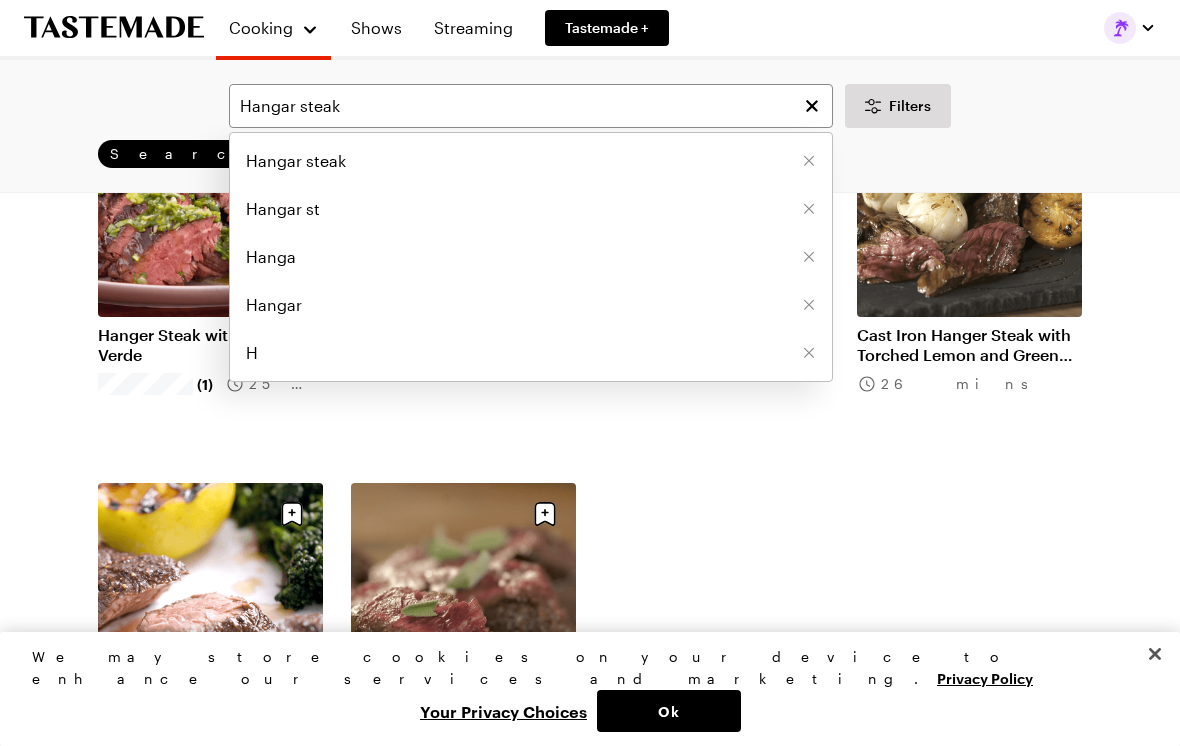click 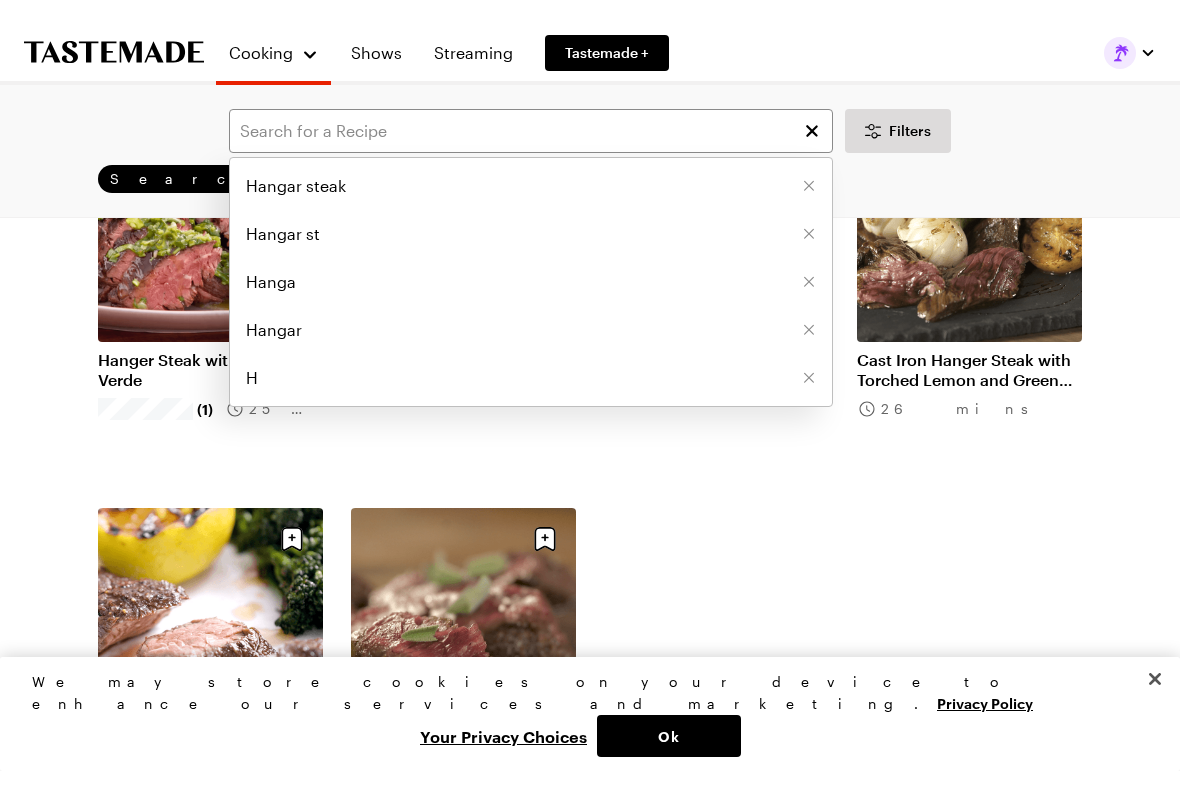 scroll, scrollTop: 331, scrollLeft: 0, axis: vertical 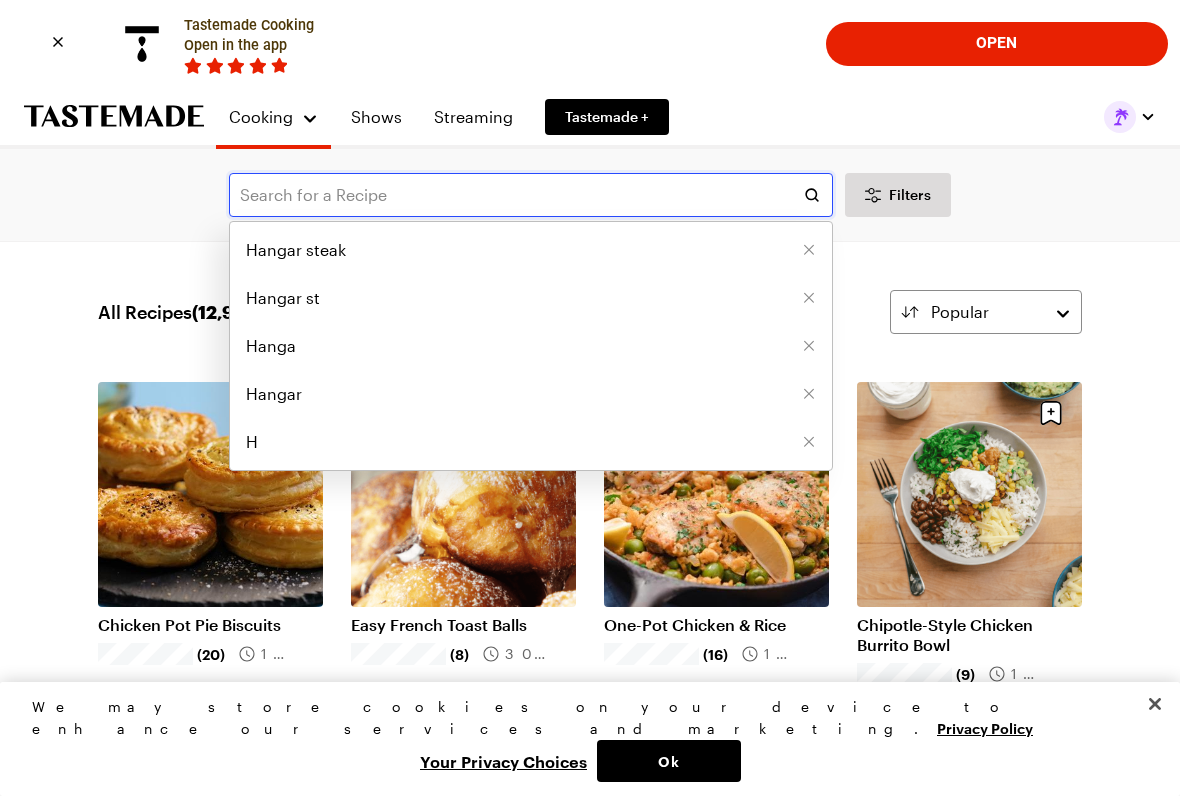 click at bounding box center (531, 195) 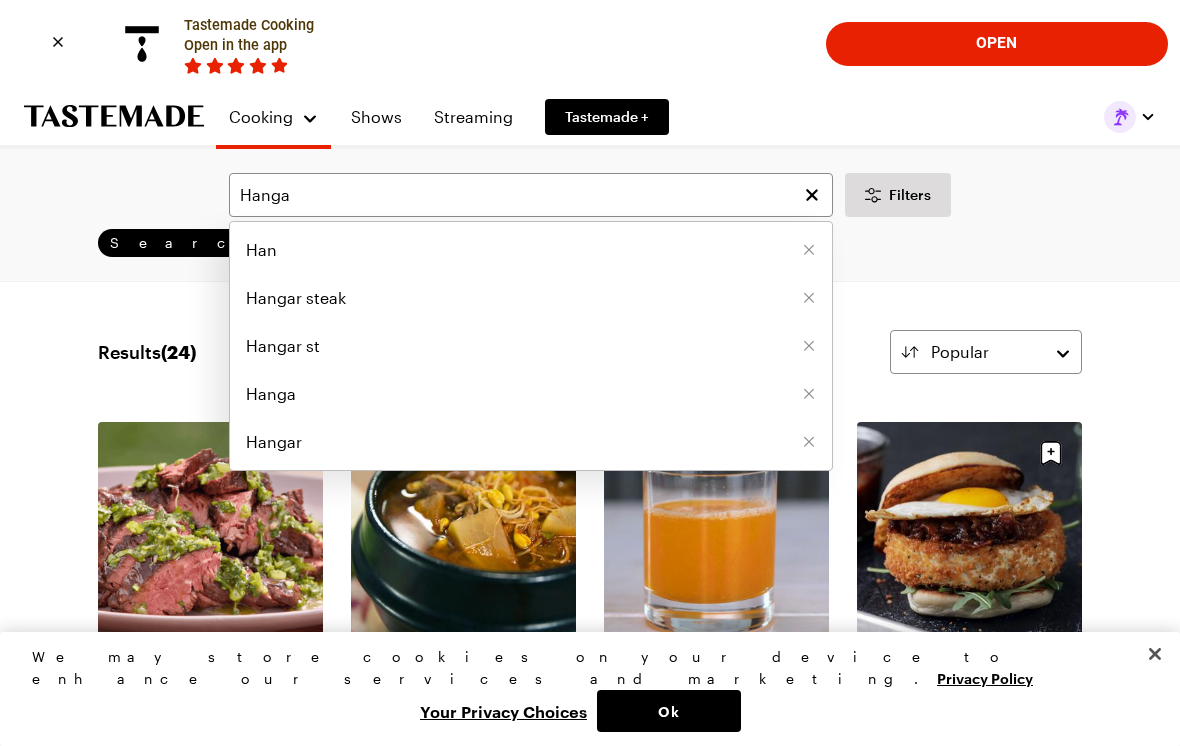 click on "Hangar steak" at bounding box center (296, 298) 